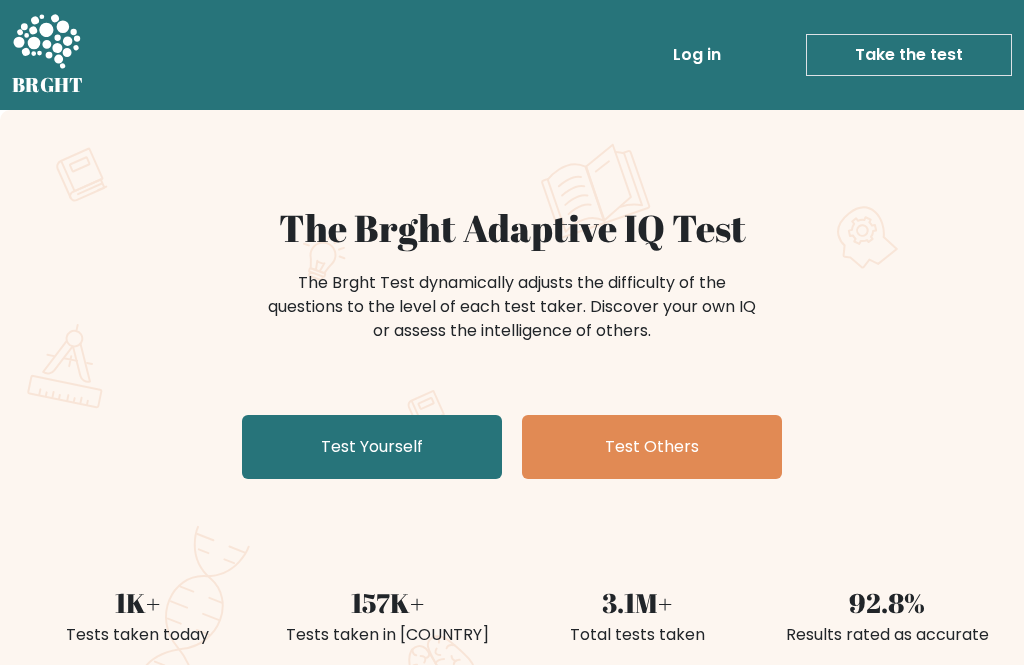 scroll, scrollTop: 0, scrollLeft: 0, axis: both 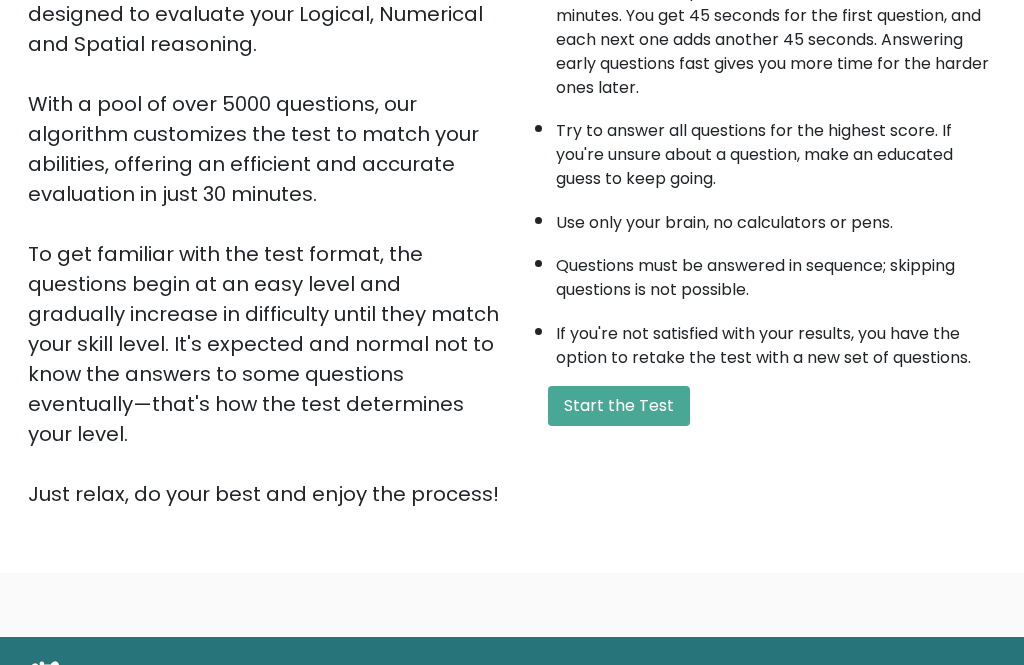 click on "Start the Test" at bounding box center (619, 406) 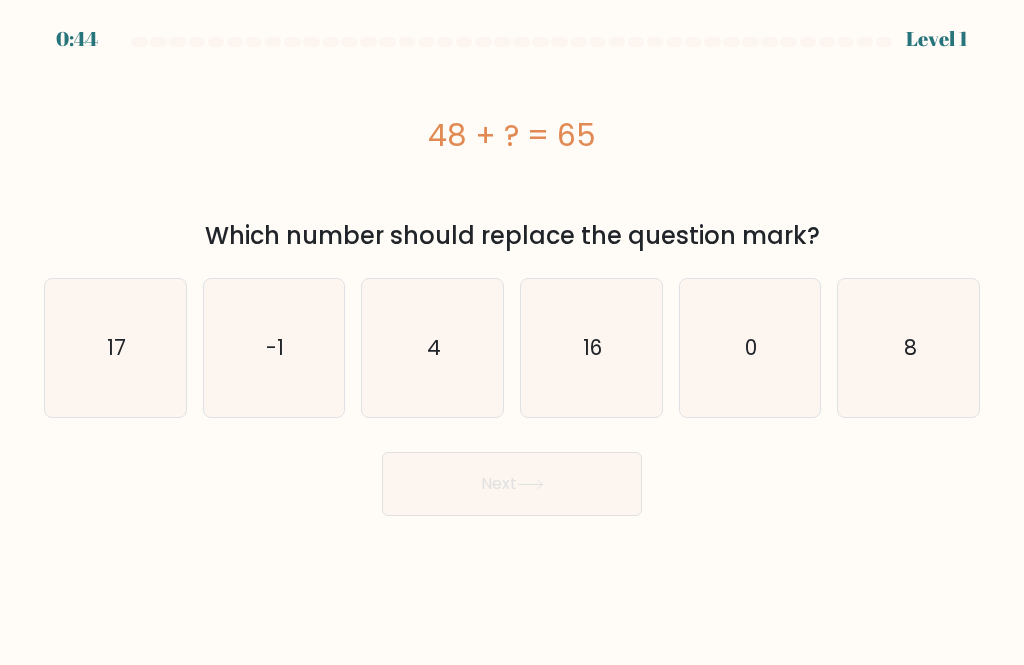 scroll, scrollTop: 0, scrollLeft: 0, axis: both 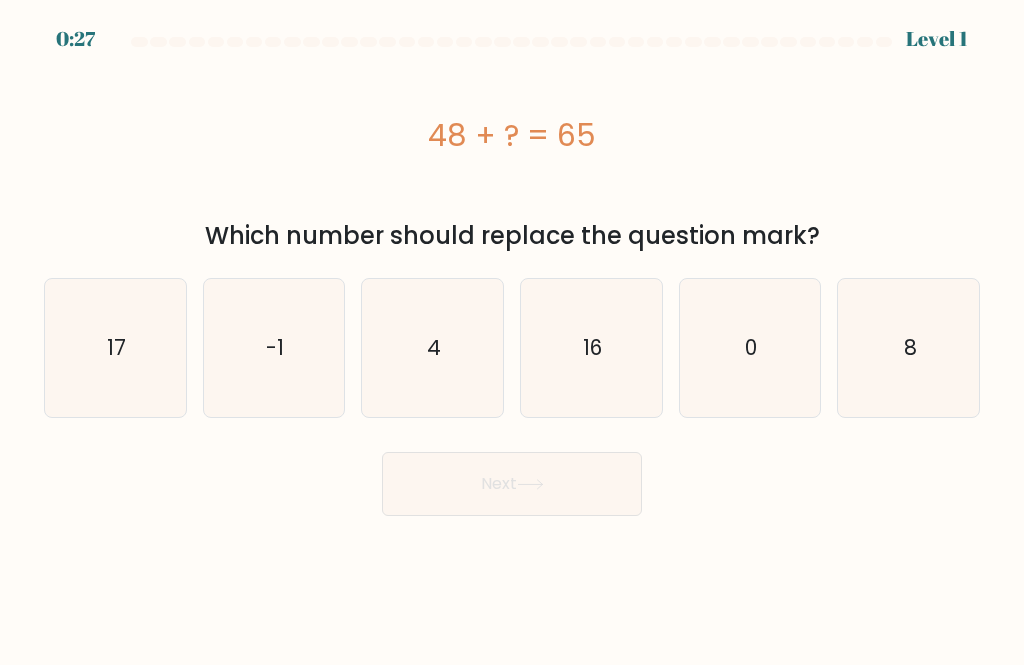 click on "17" at bounding box center [115, 348] 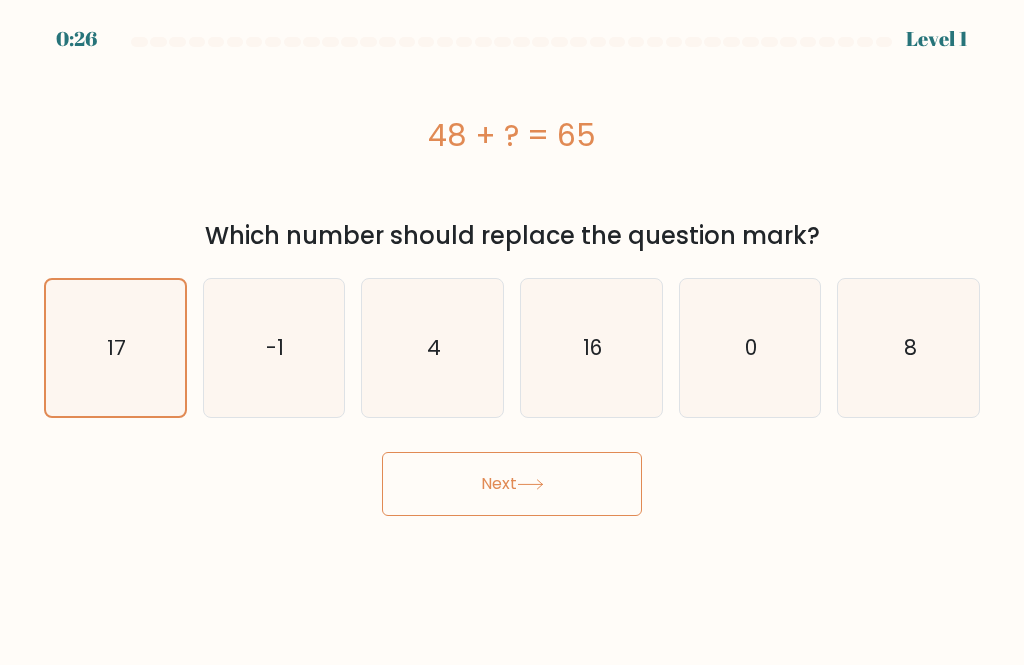 click on "Next" at bounding box center (512, 484) 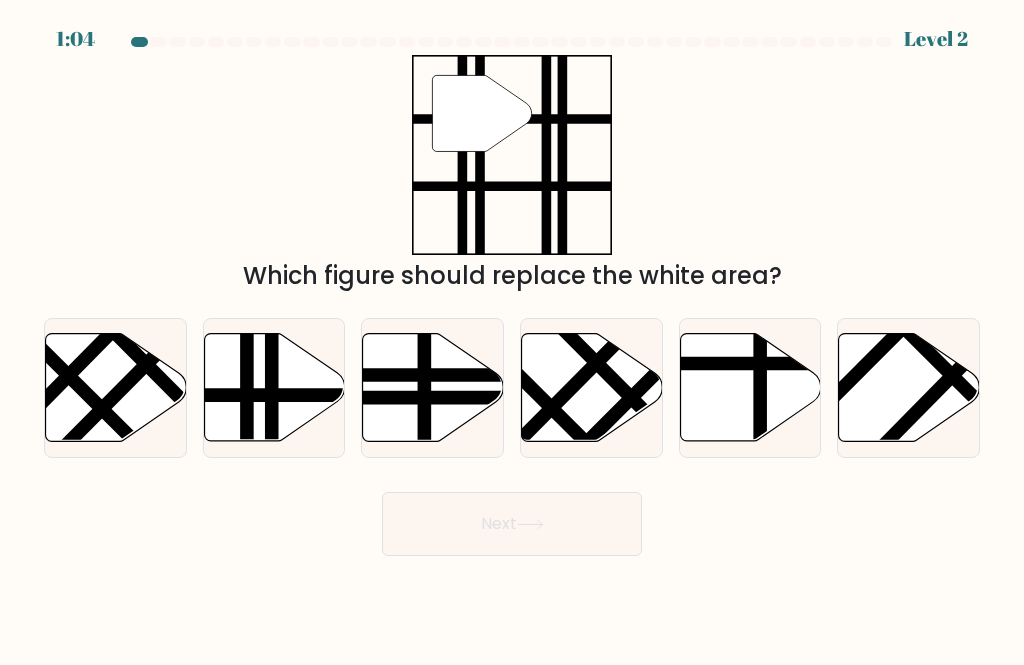 click on ""
Which figure should replace the white area?" at bounding box center (512, 174) 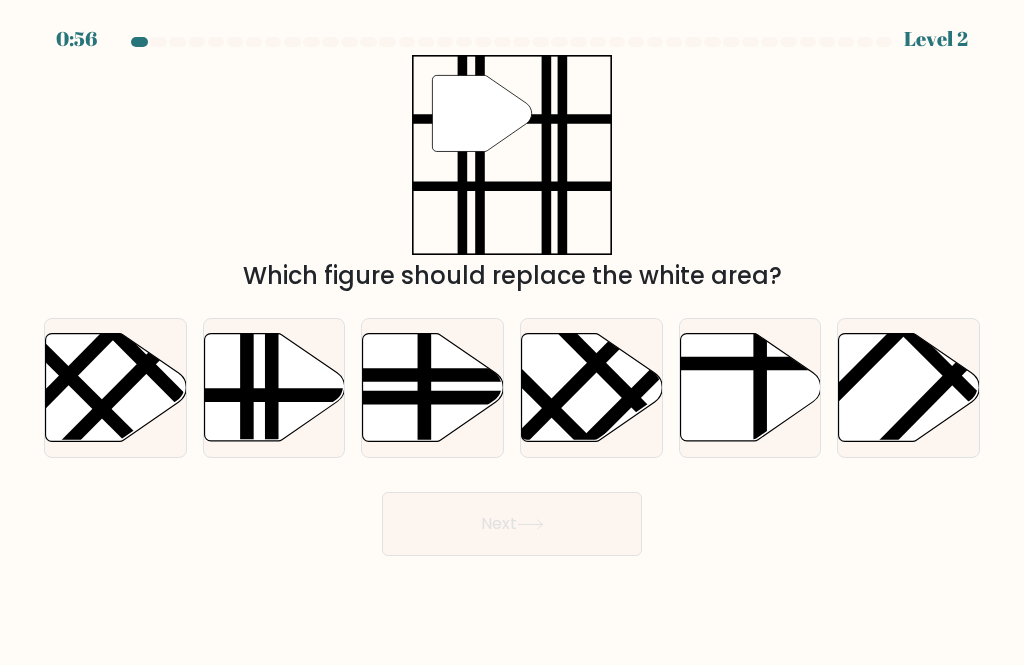 click at bounding box center [274, 387] 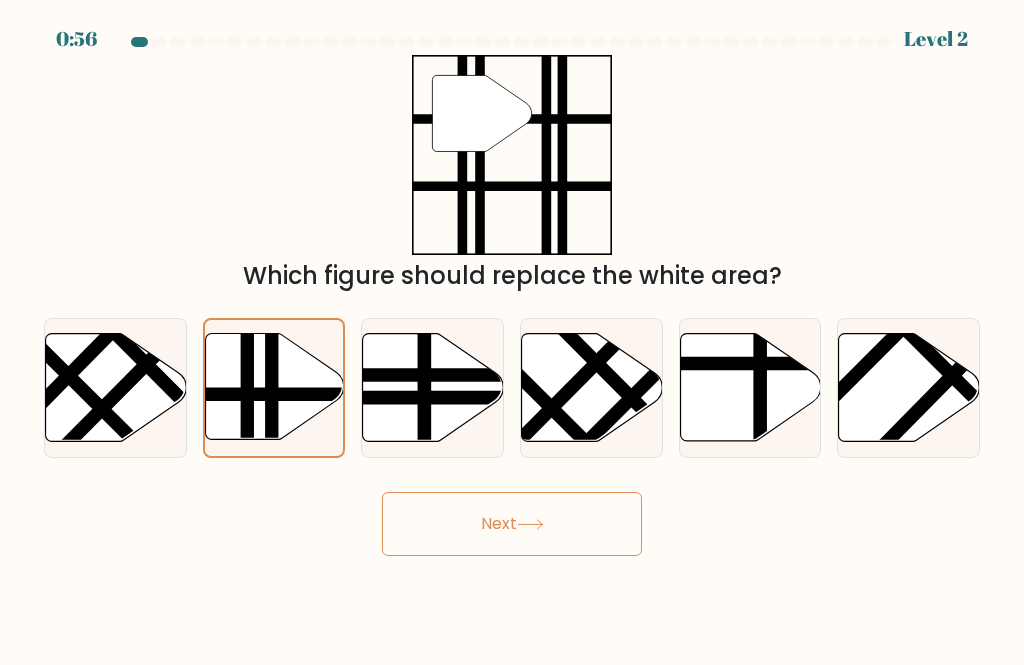 click on "Next" at bounding box center [512, 524] 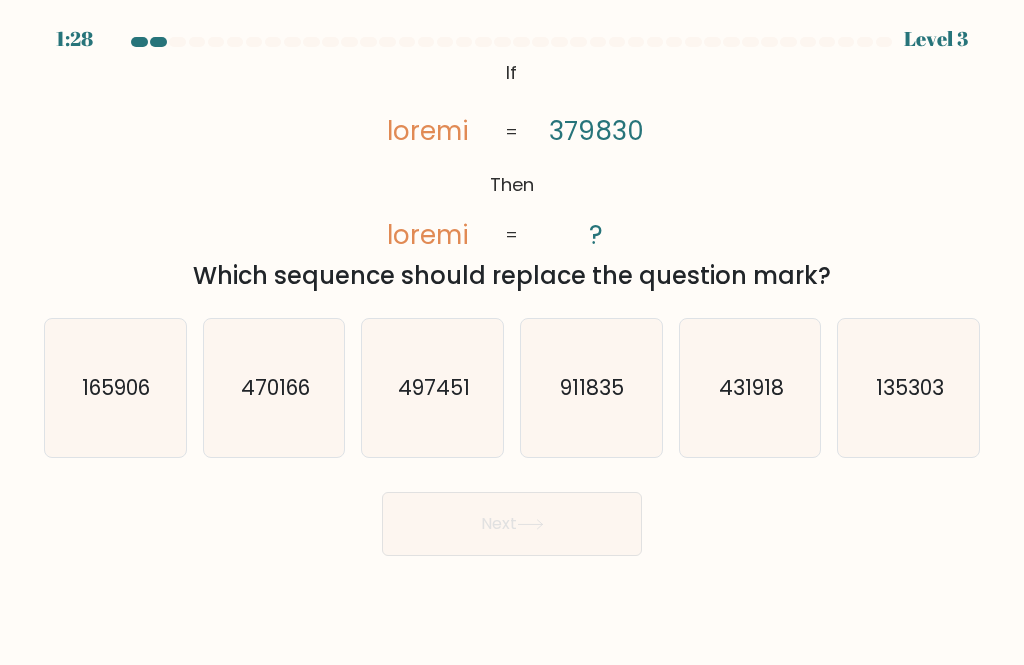 click on "911835" at bounding box center (593, 387) 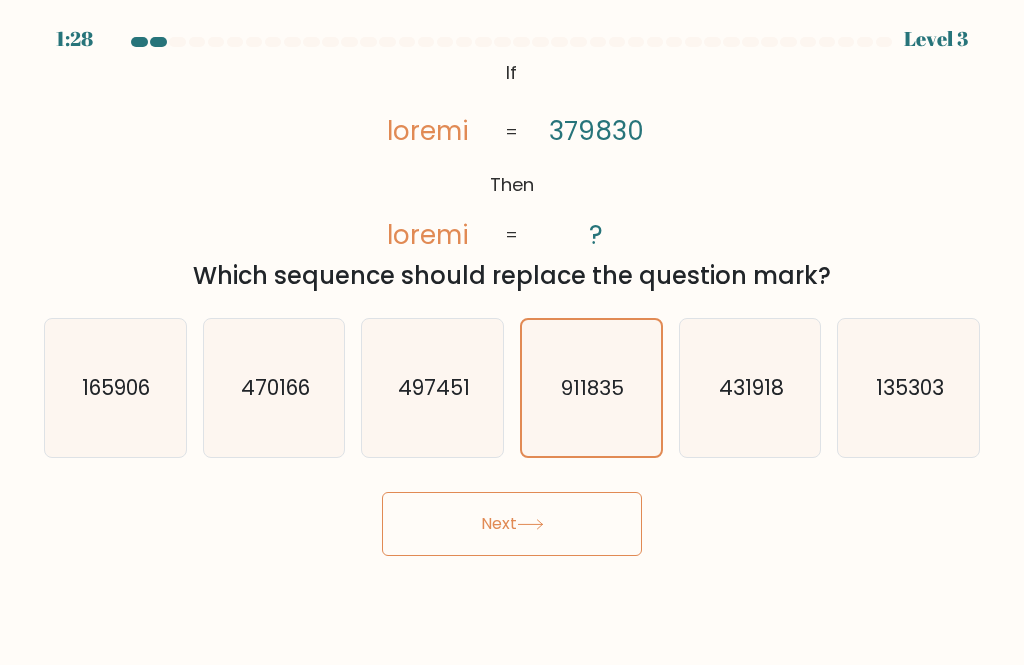click on "Next" at bounding box center [512, 524] 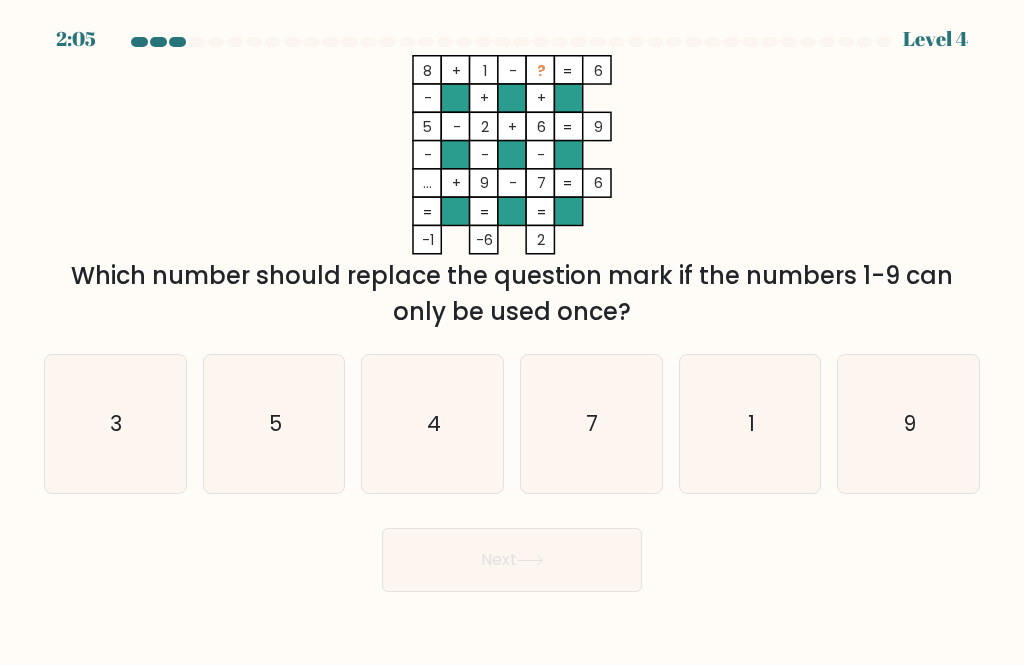 click on "3" at bounding box center [115, 424] 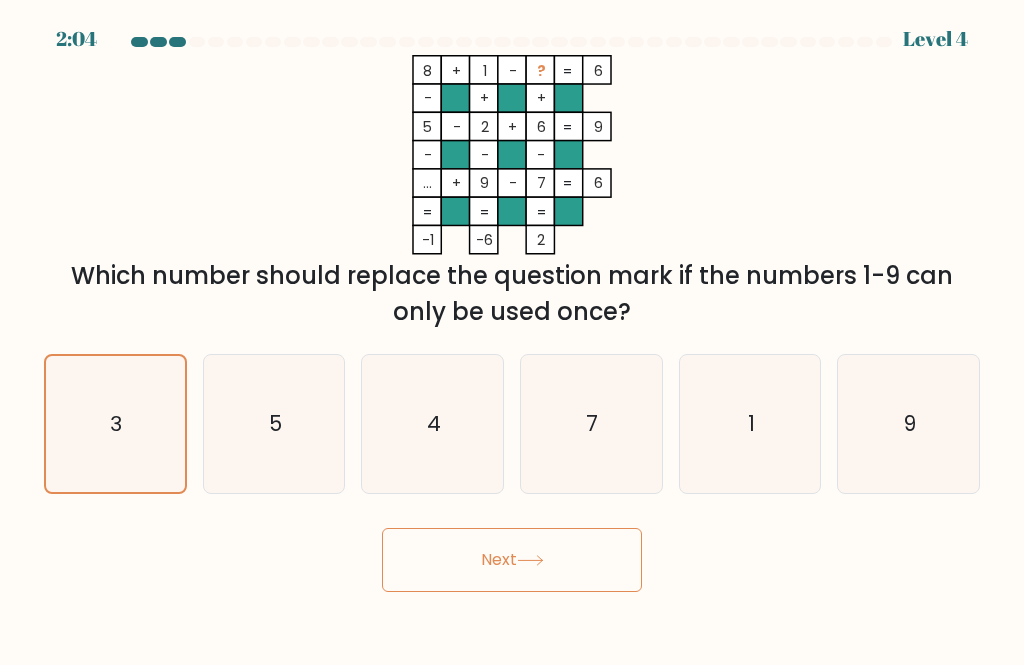 click on "Next" at bounding box center [512, 560] 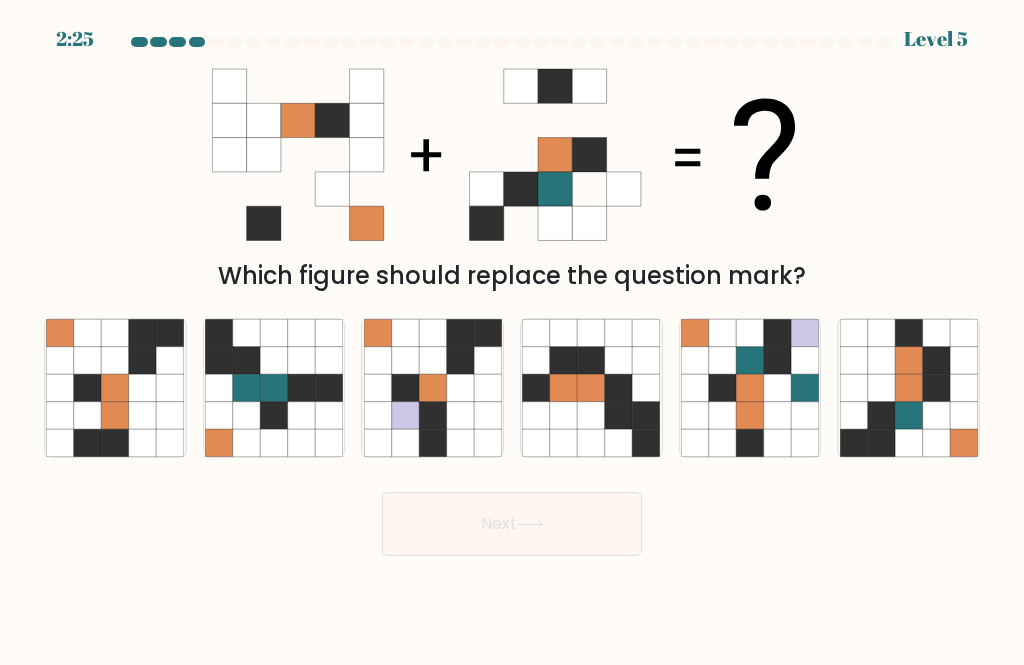 click at bounding box center [87, 414] 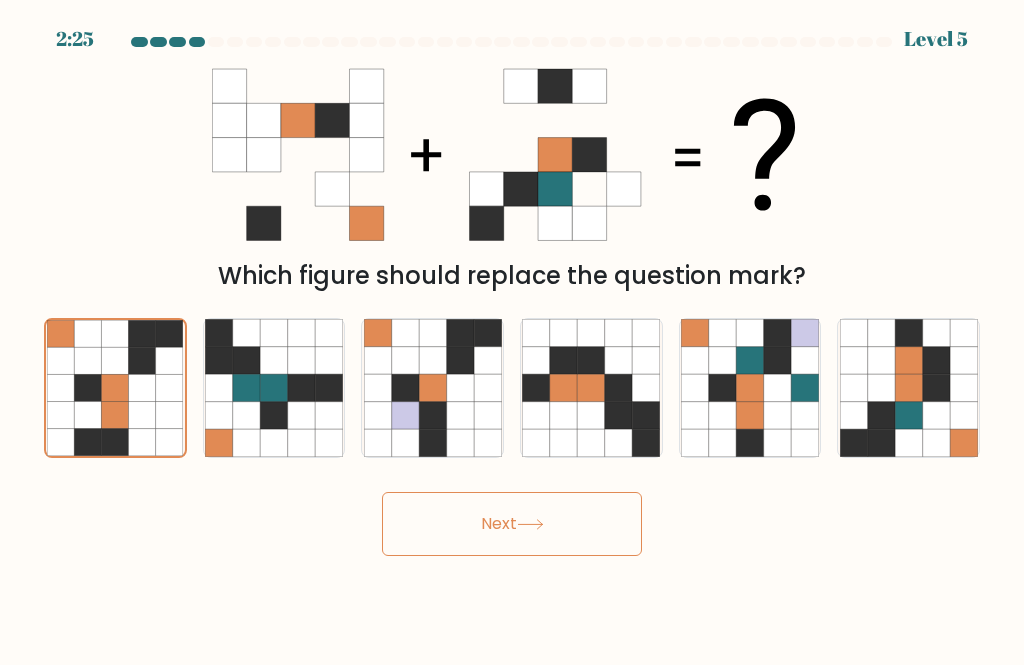 click on "Next" at bounding box center (512, 524) 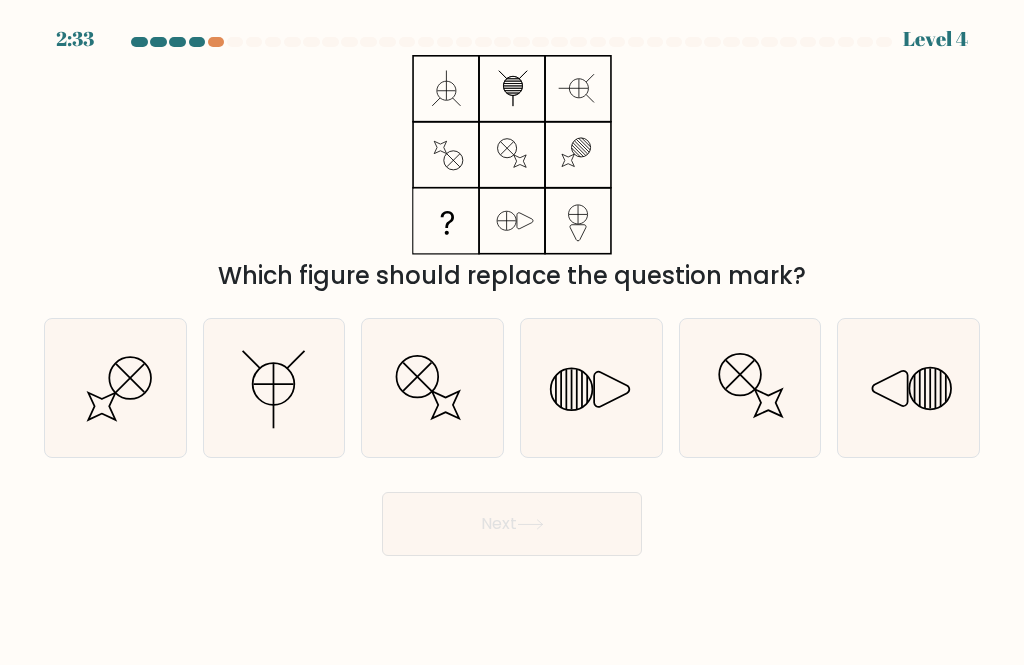 click at bounding box center [909, 388] 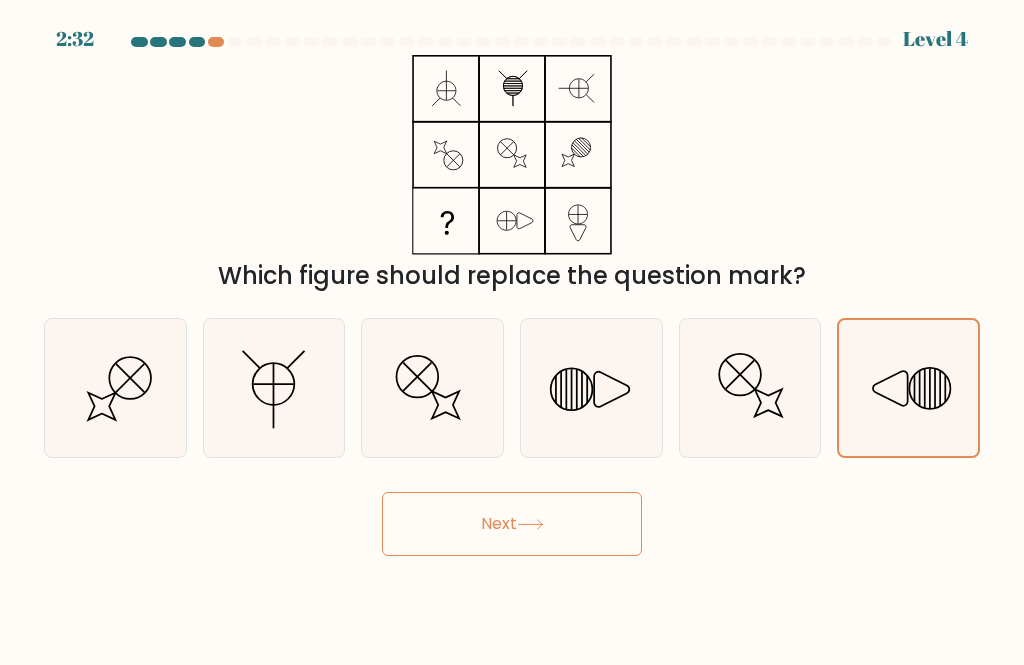 click on "Next" at bounding box center [512, 524] 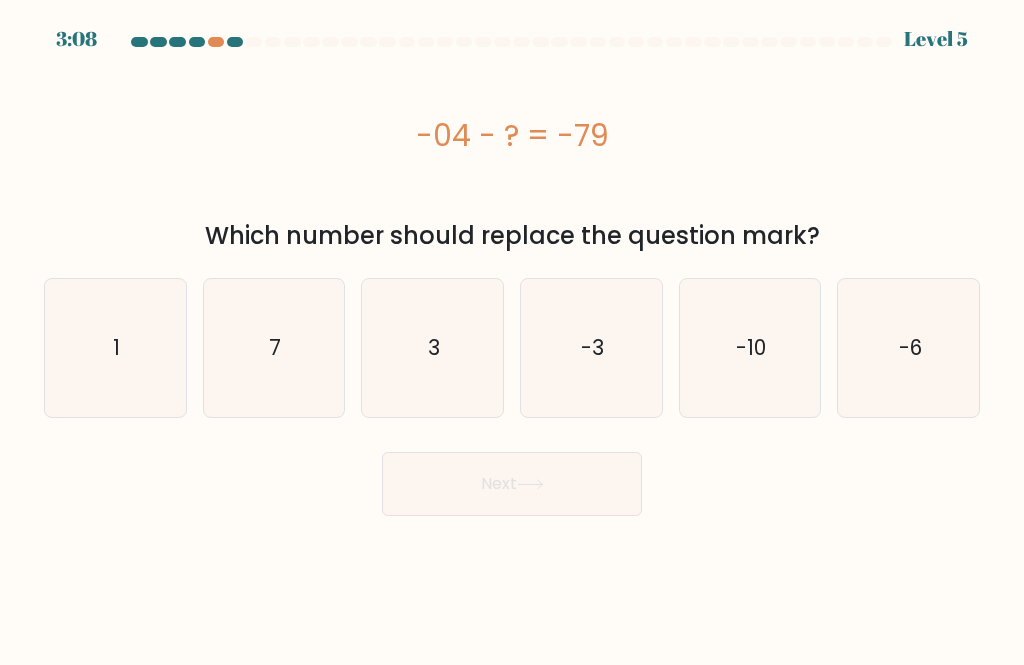 click on "7" at bounding box center [274, 348] 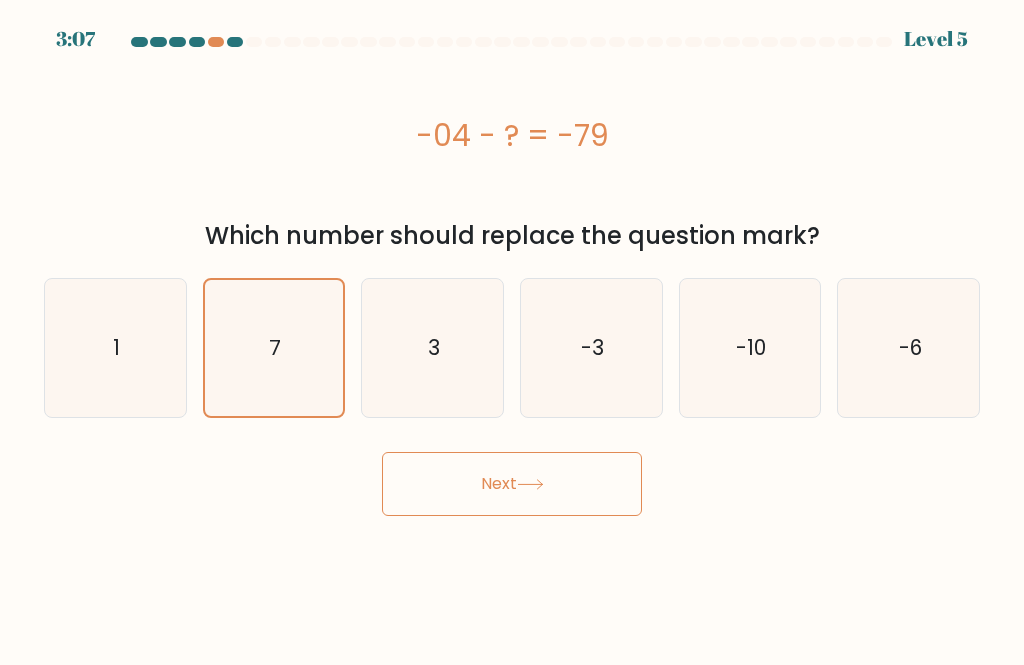 click on "Next" at bounding box center [512, 484] 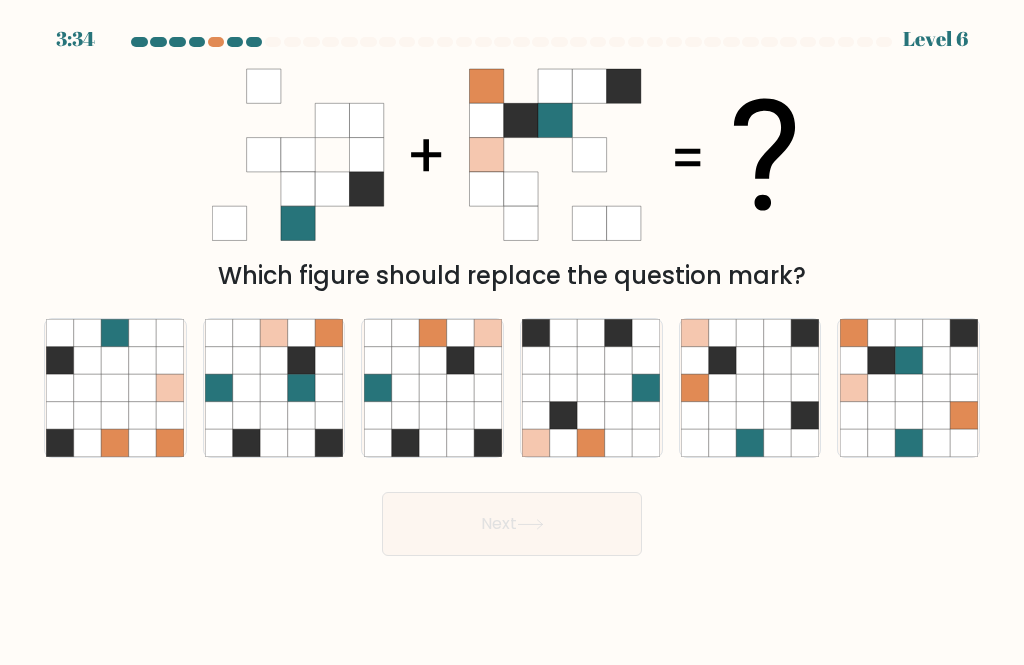 click at bounding box center (908, 414) 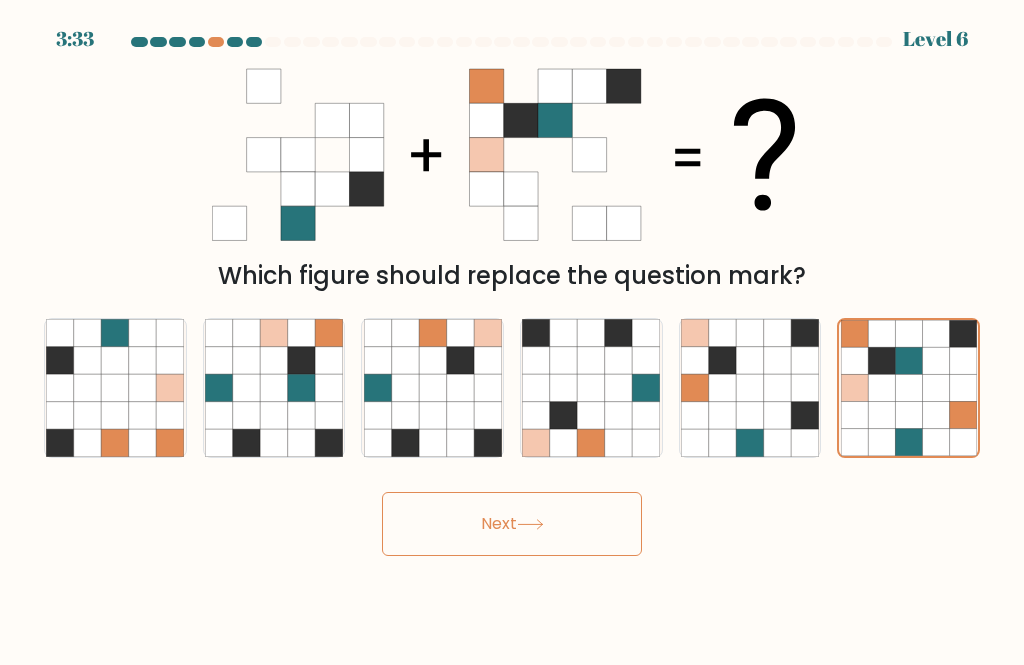 click on "Next" at bounding box center [512, 524] 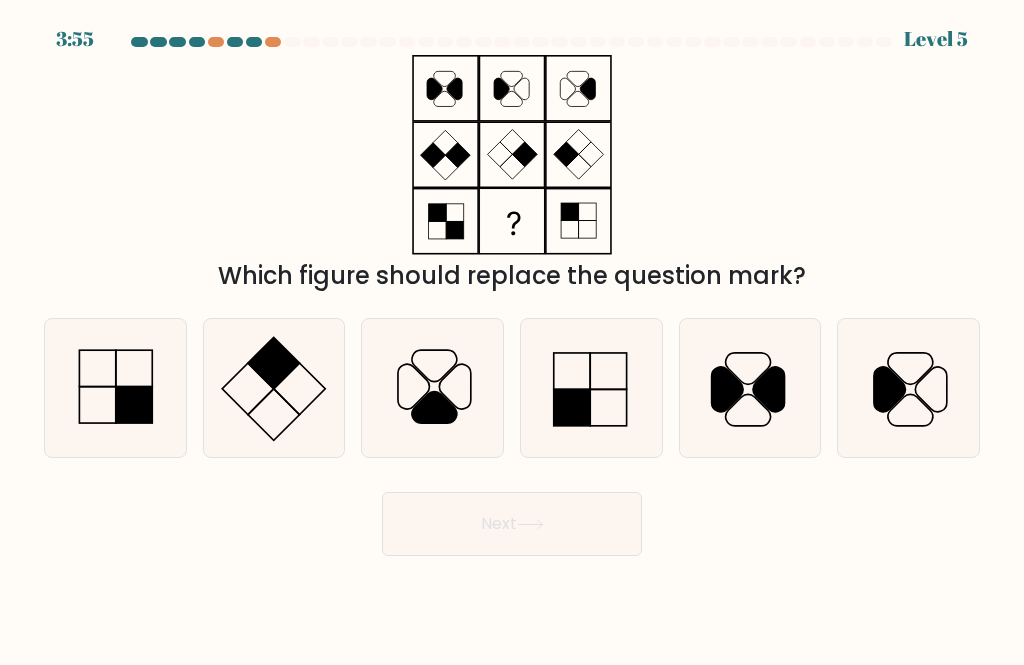 click at bounding box center (115, 388) 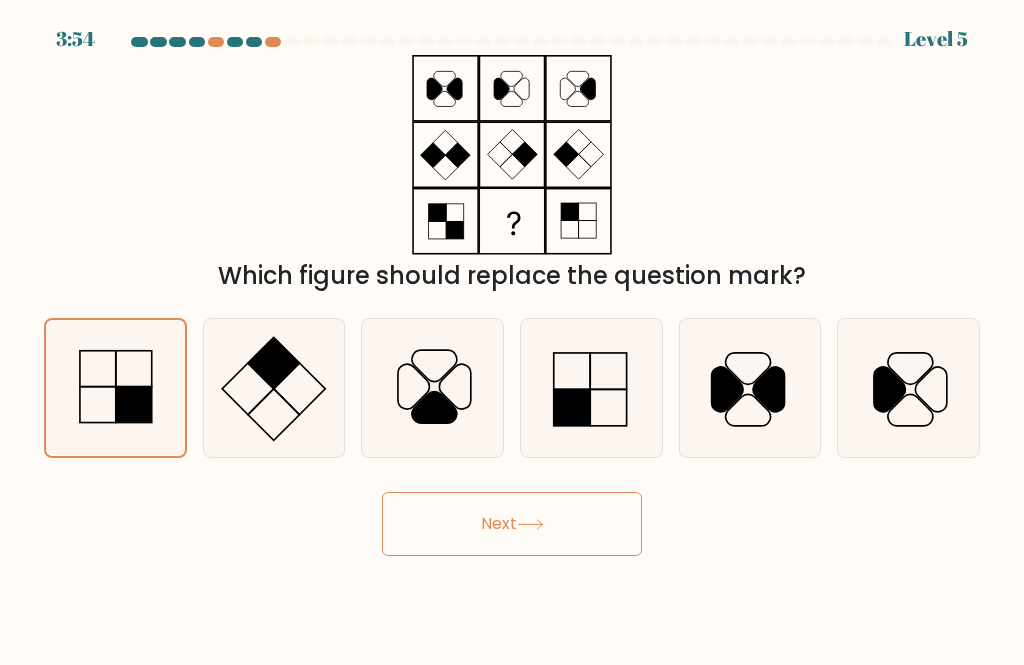 click on "Next" at bounding box center (512, 524) 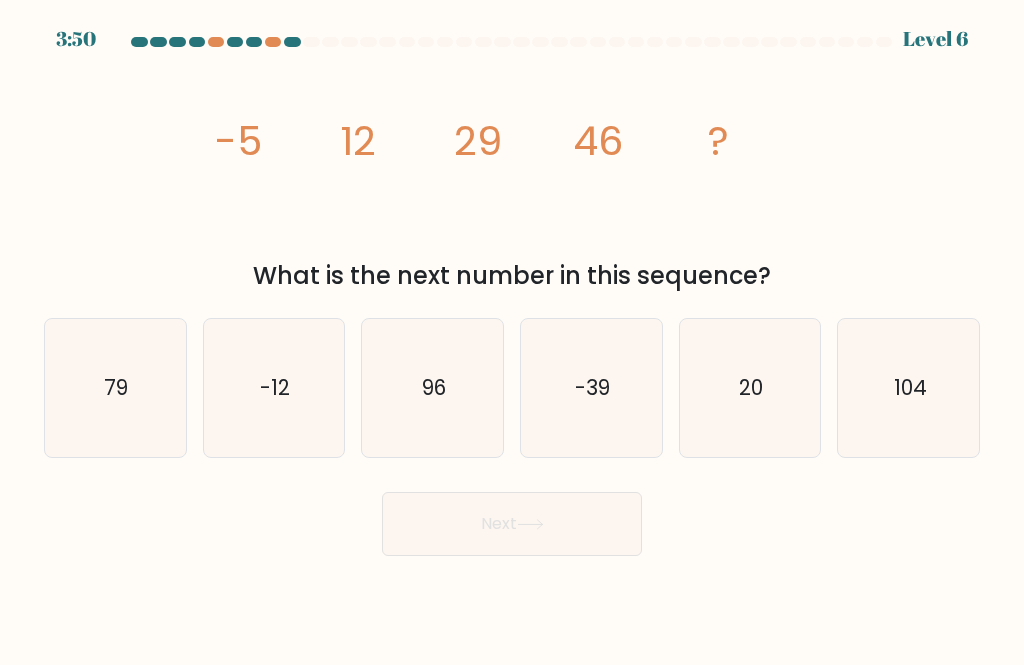 click on "lorem/ips+dol
-8
96
84
50
?
Sita co adi elit seddoe te inci utlabore?" at bounding box center [512, 174] 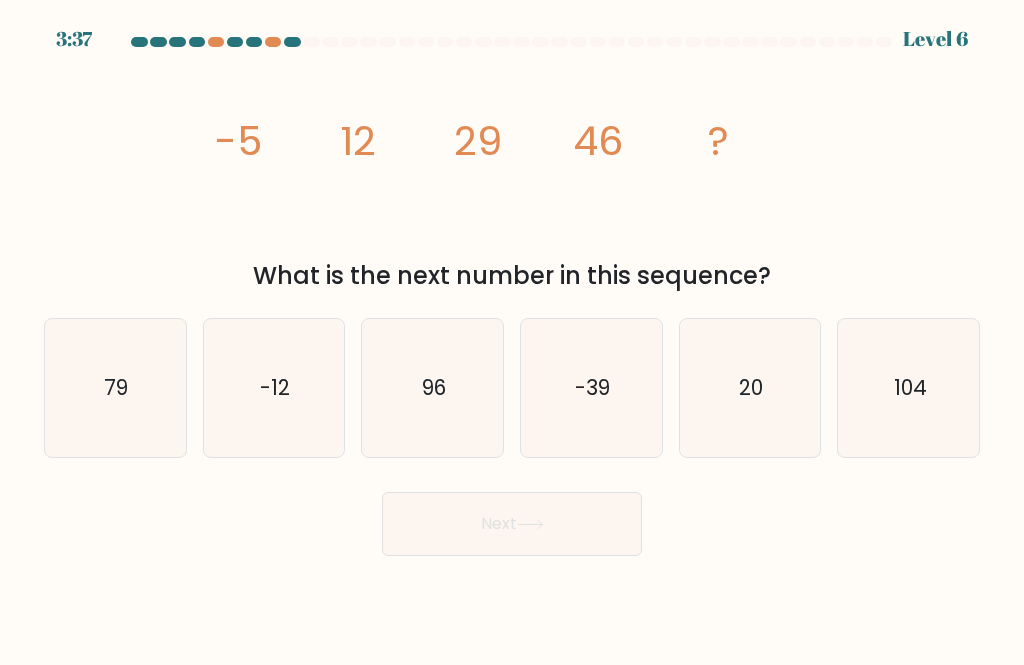 click on "96" at bounding box center (433, 388) 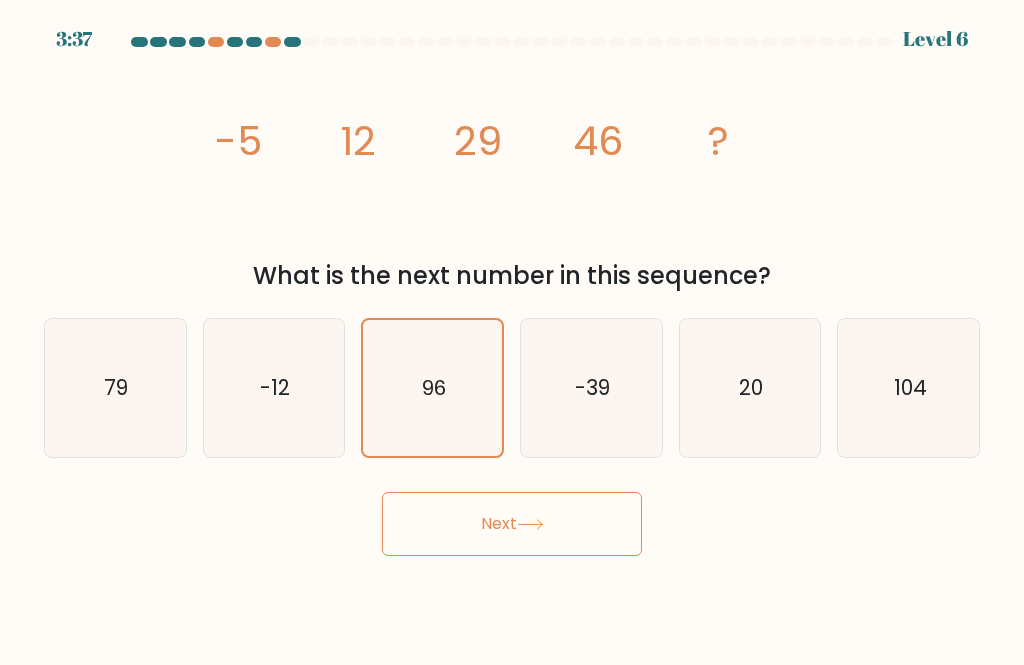 click on "Next" at bounding box center (512, 524) 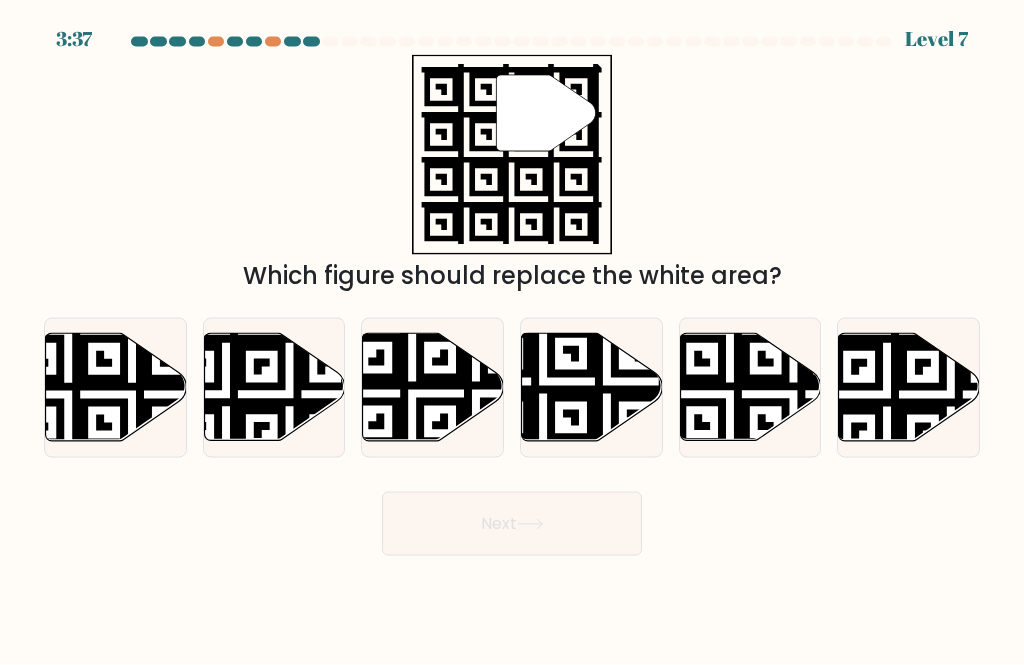 scroll, scrollTop: 16, scrollLeft: 0, axis: vertical 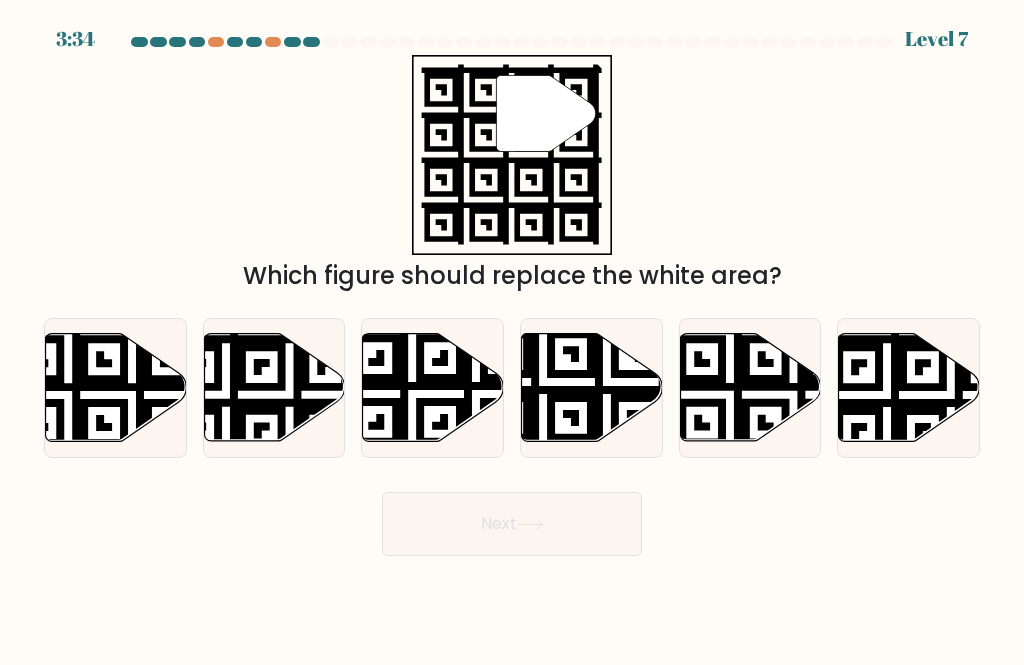 click at bounding box center [543, 445] 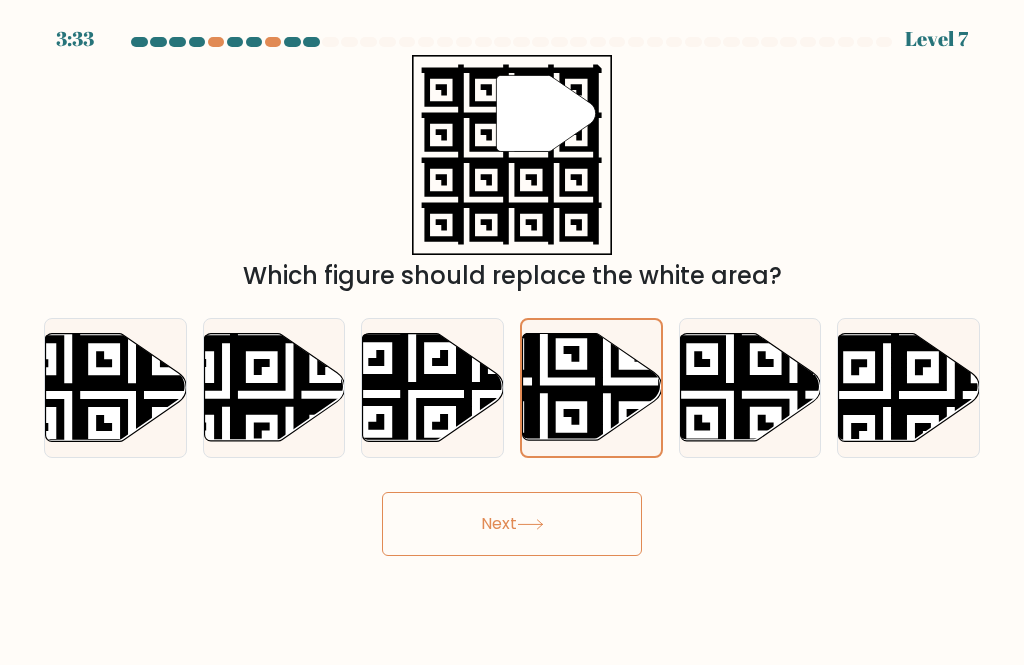 click on "Next" at bounding box center [512, 524] 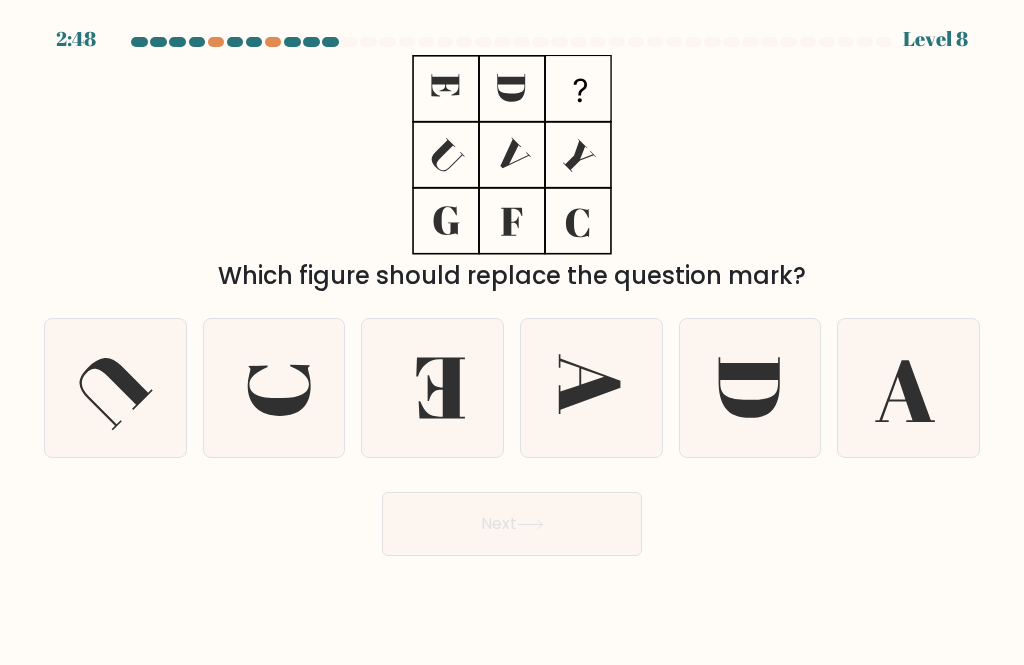 click at bounding box center (591, 388) 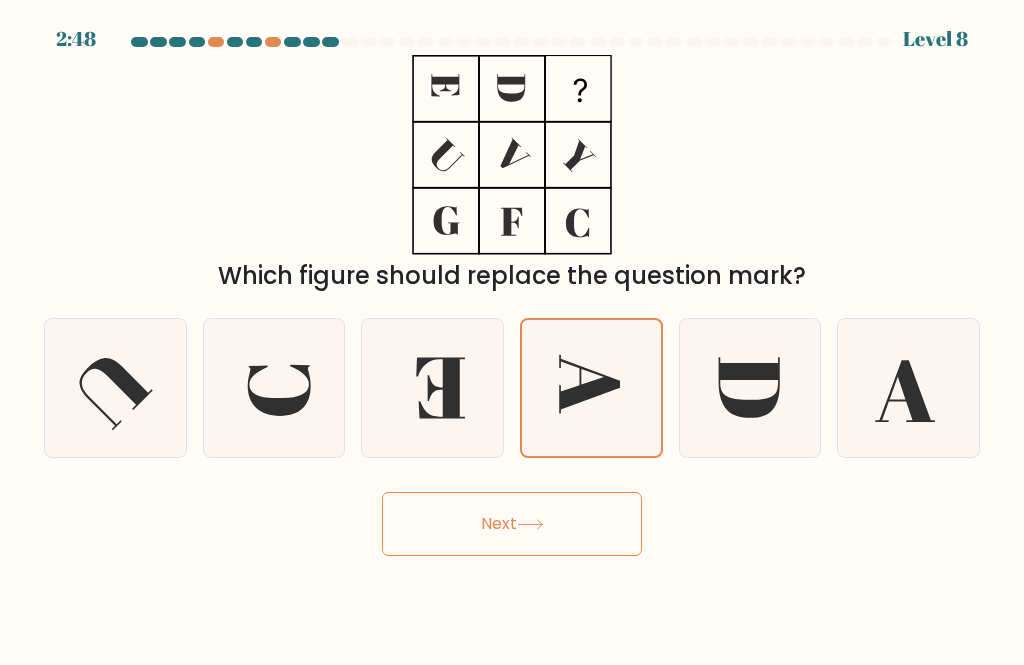 click on "Next" at bounding box center [512, 524] 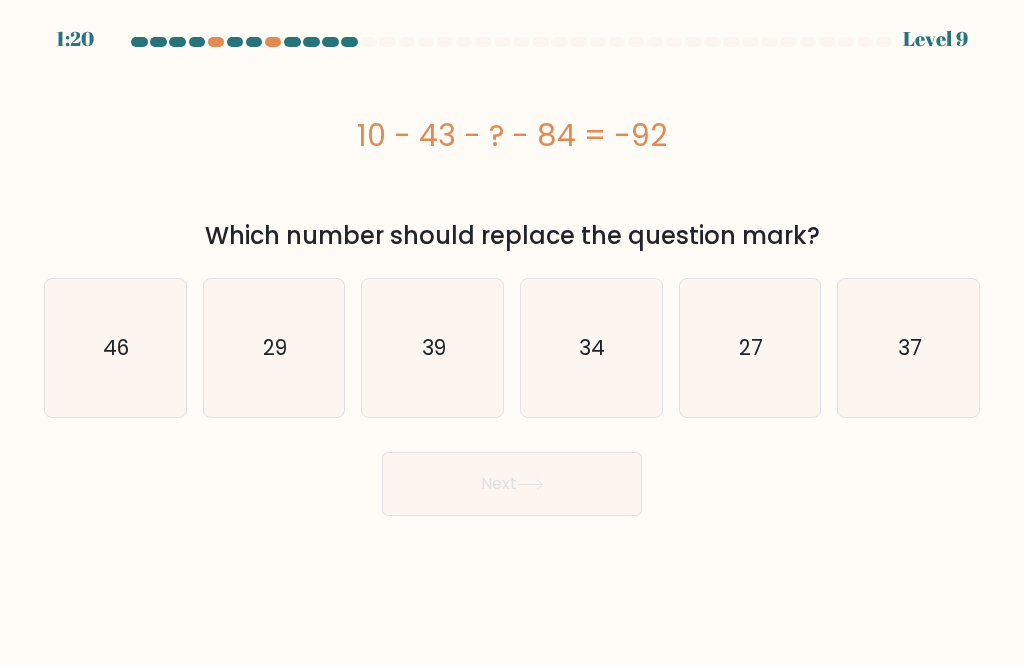 click on "4:59
Lorem 5
i." at bounding box center (512, 332) 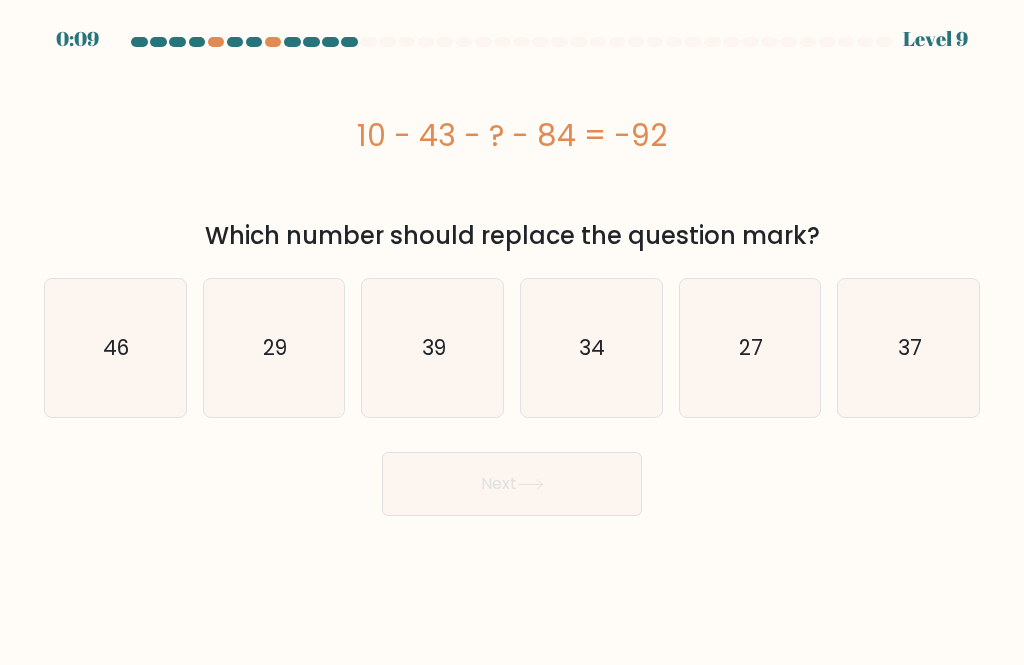 click on "37" at bounding box center (909, 348) 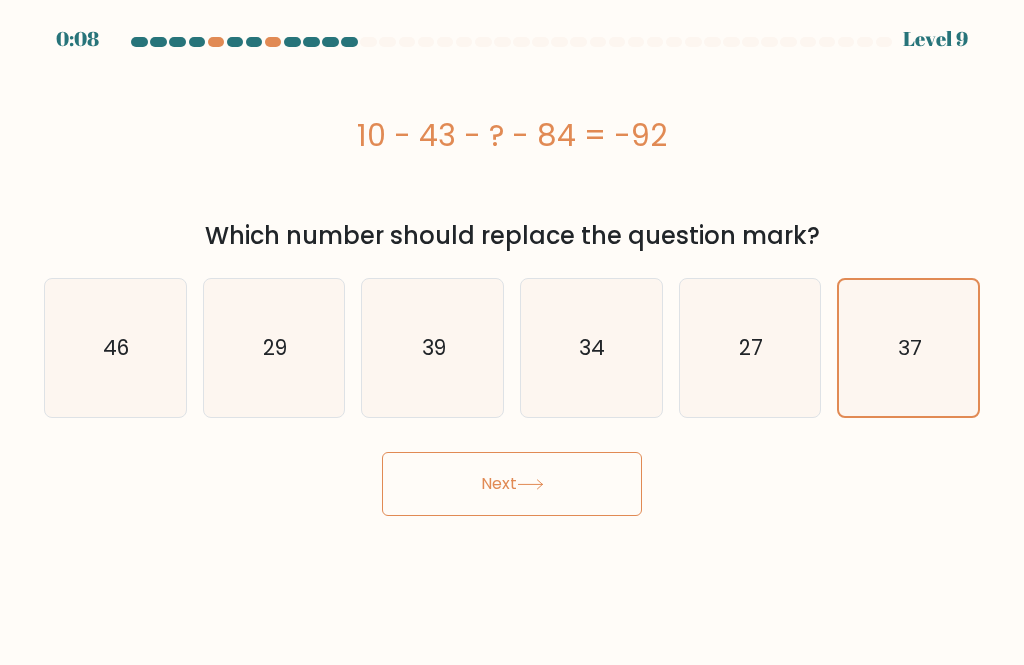 click on "Next" at bounding box center (512, 484) 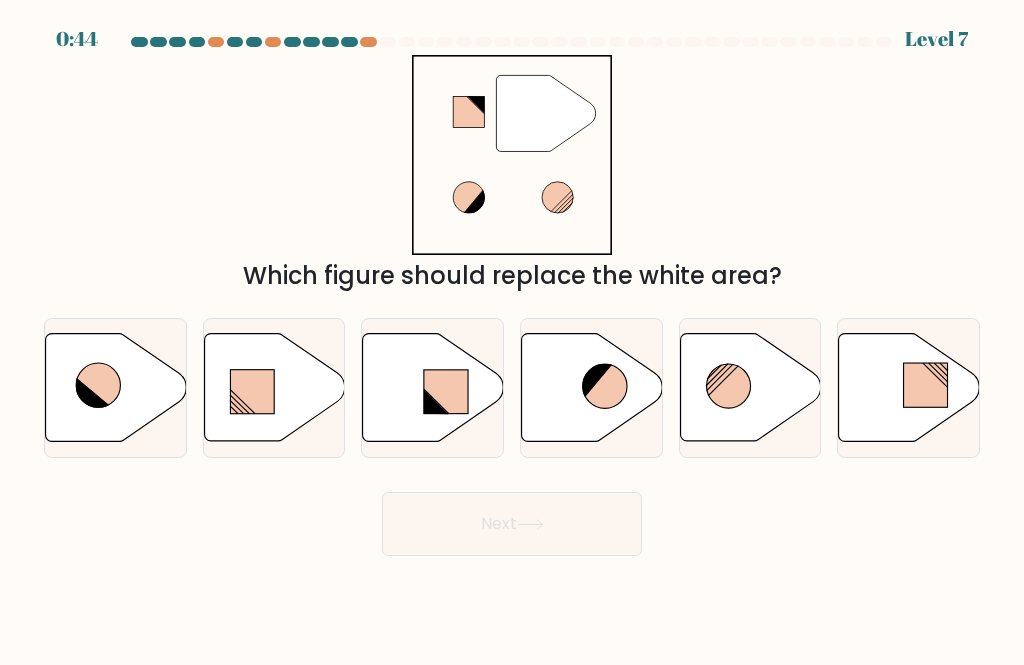 click at bounding box center (909, 387) 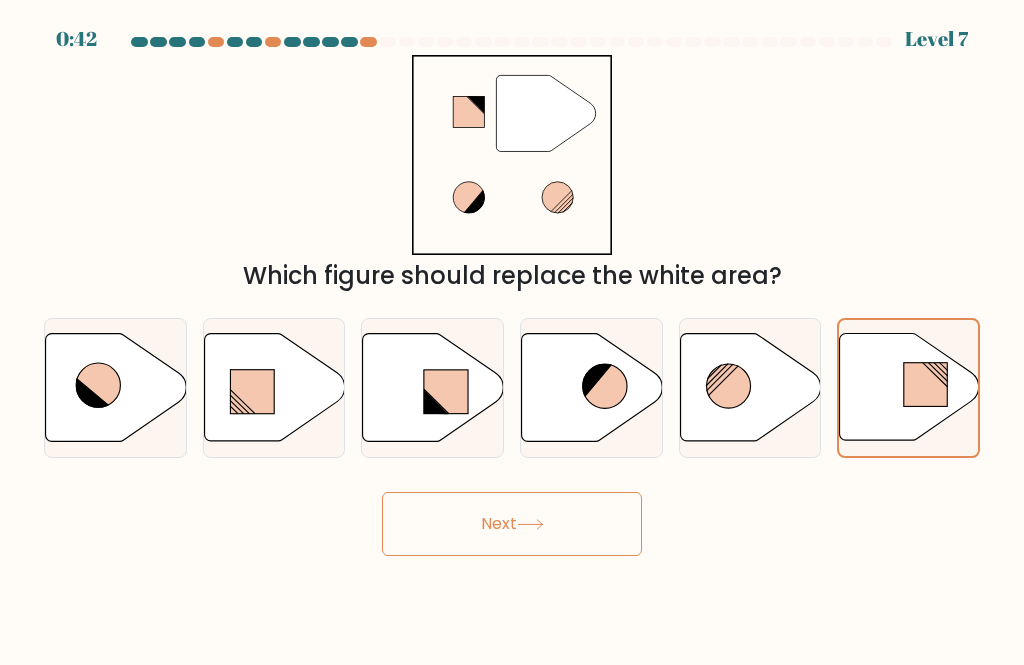 click on "Next" at bounding box center (512, 524) 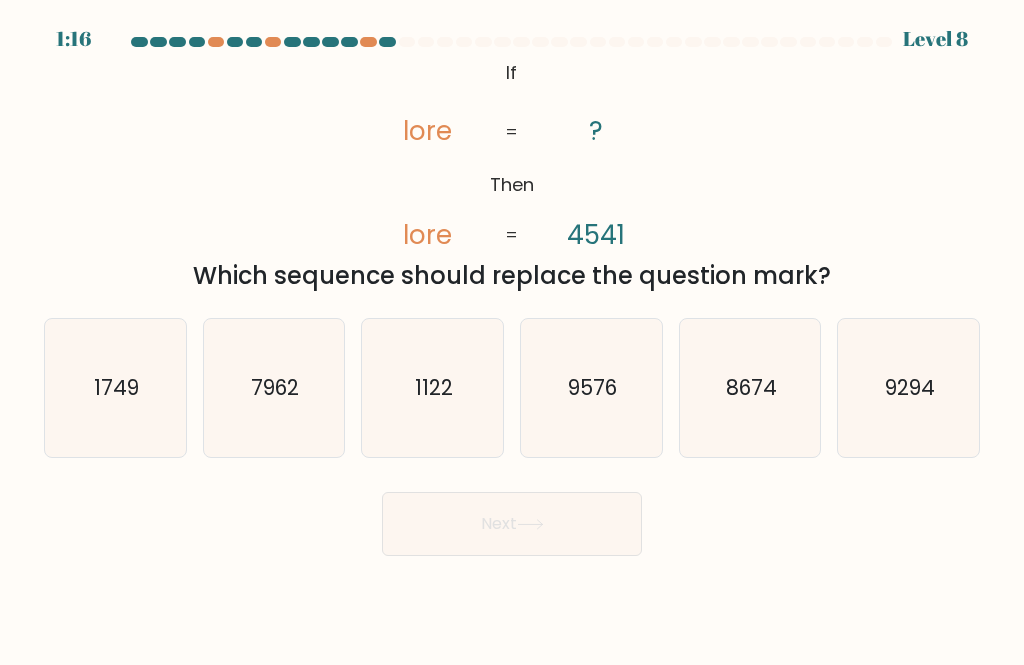 click on "1749" at bounding box center (115, 388) 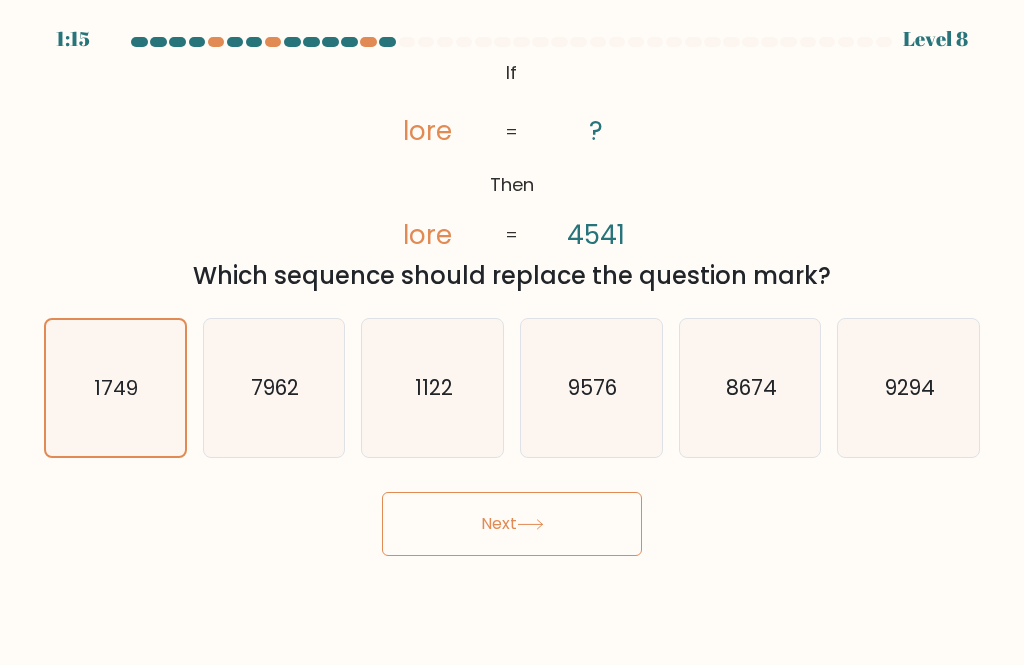 click on "Next" at bounding box center [512, 524] 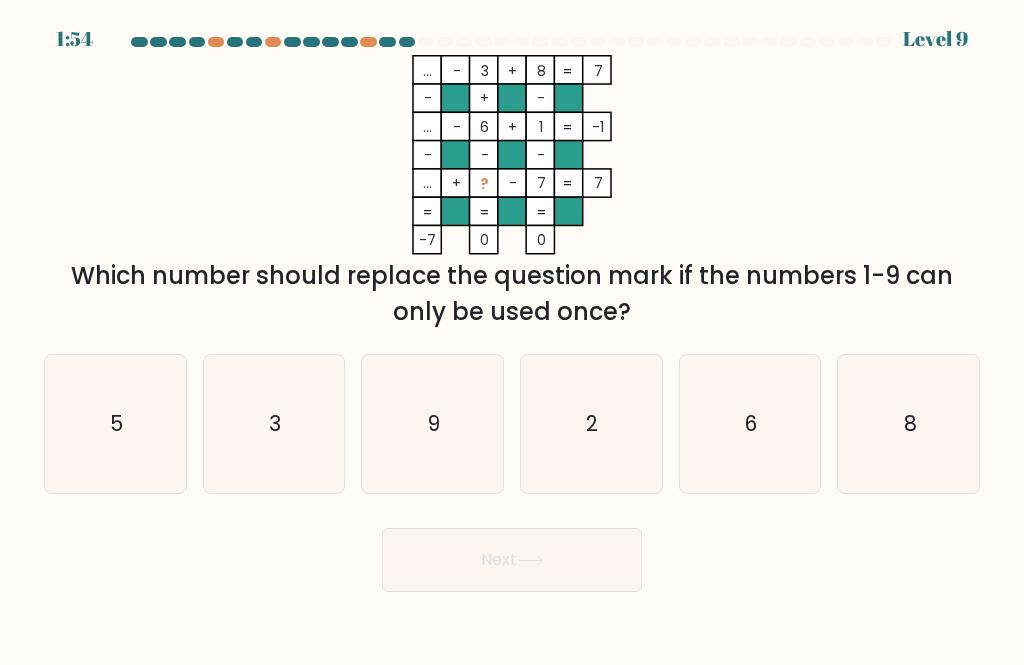 click on "9" at bounding box center [433, 424] 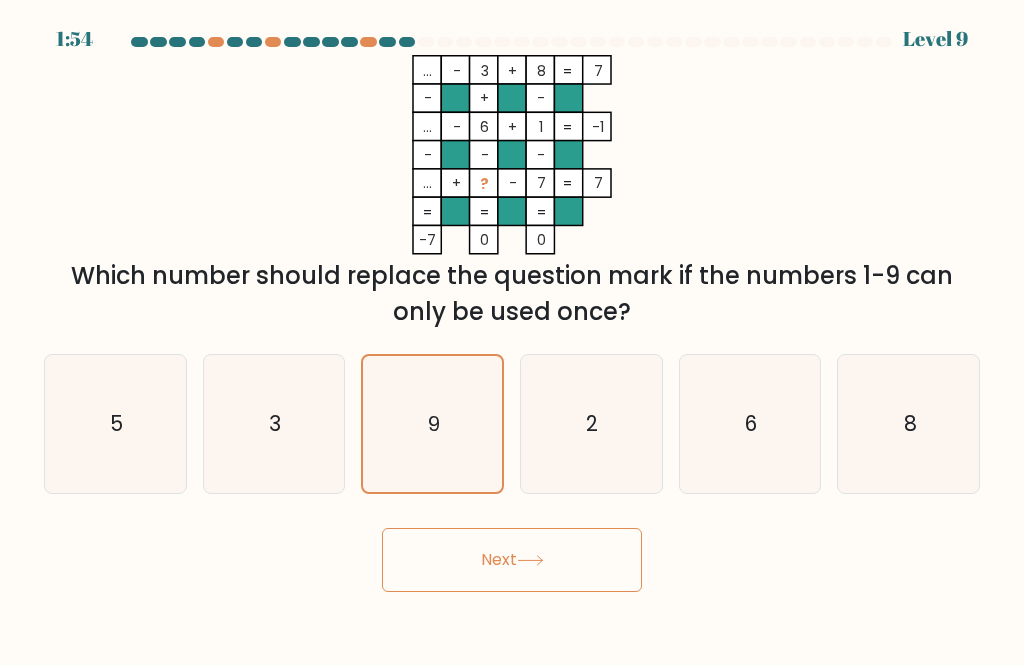click on "Next" at bounding box center [512, 560] 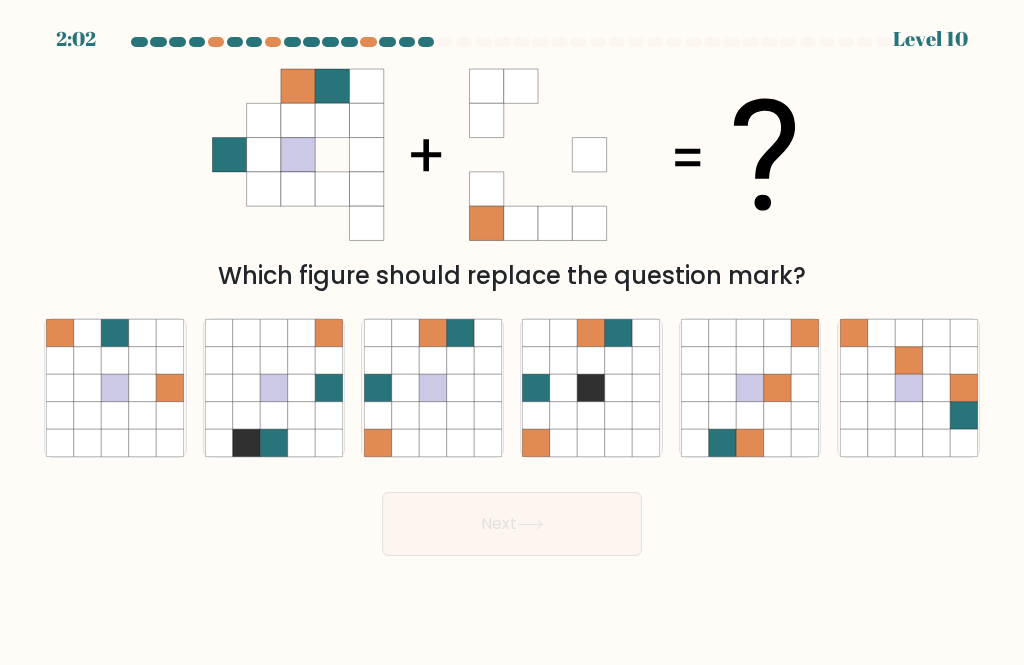 click at bounding box center (459, 414) 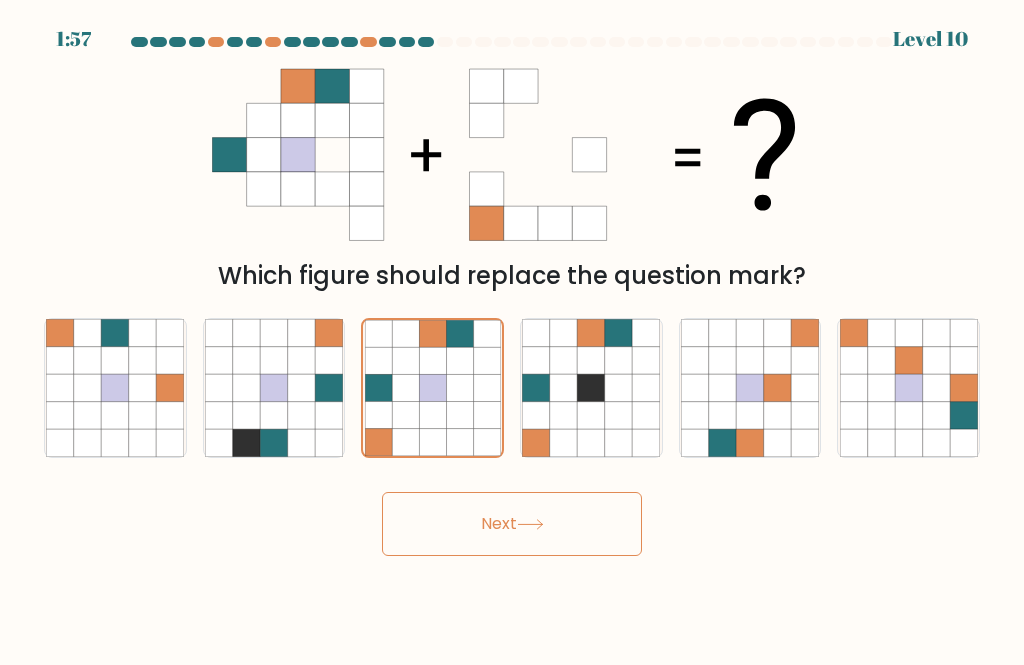 click on "Next" at bounding box center (512, 524) 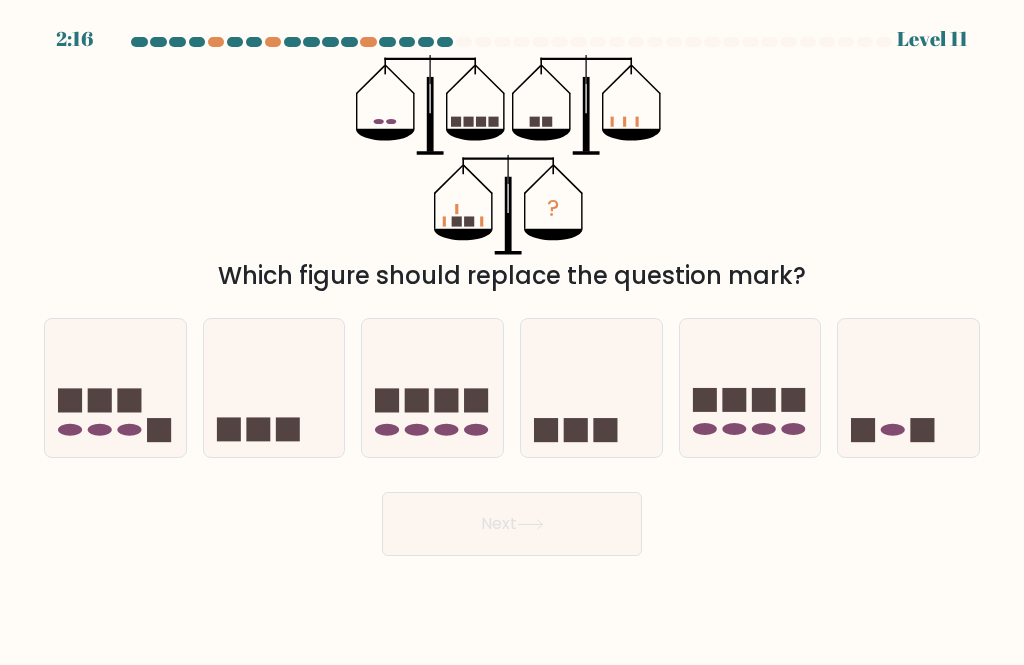 click at bounding box center [908, 387] 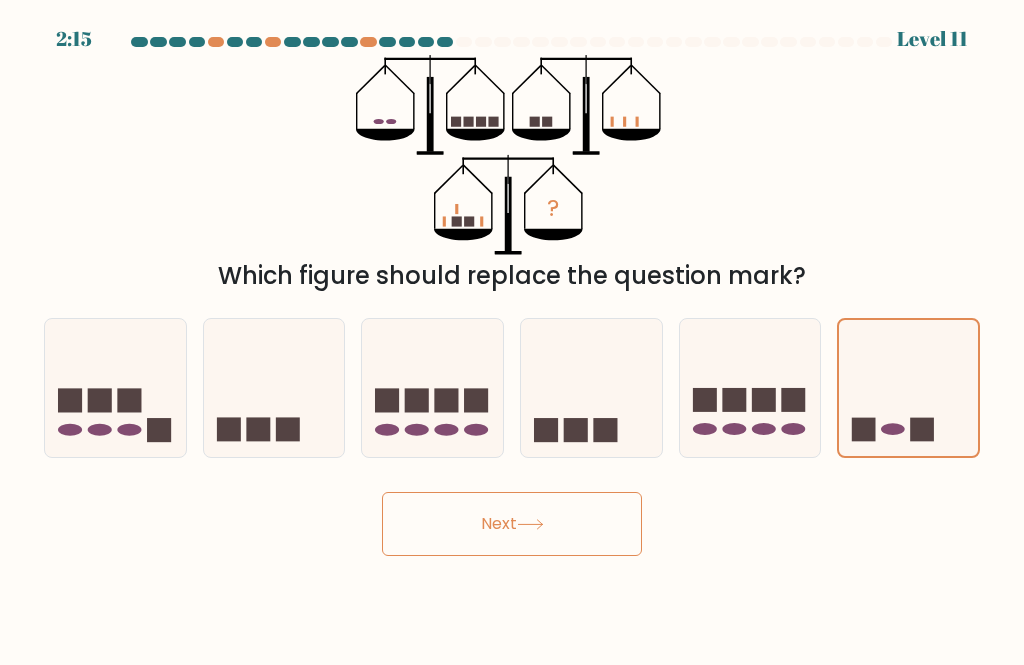 click on "Next" at bounding box center (512, 524) 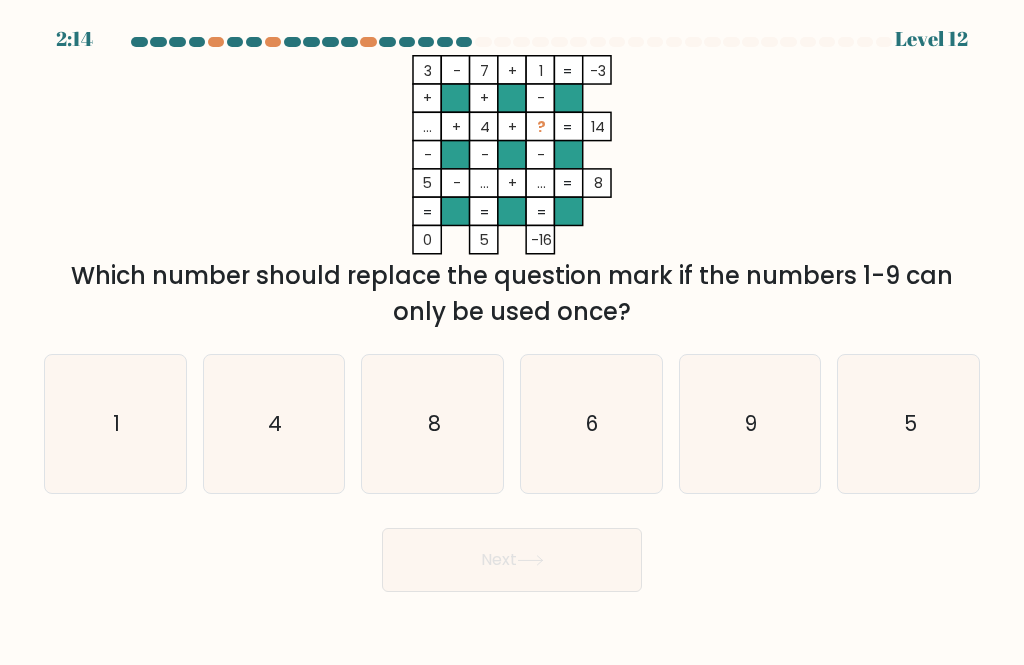 click on "8" at bounding box center [433, 424] 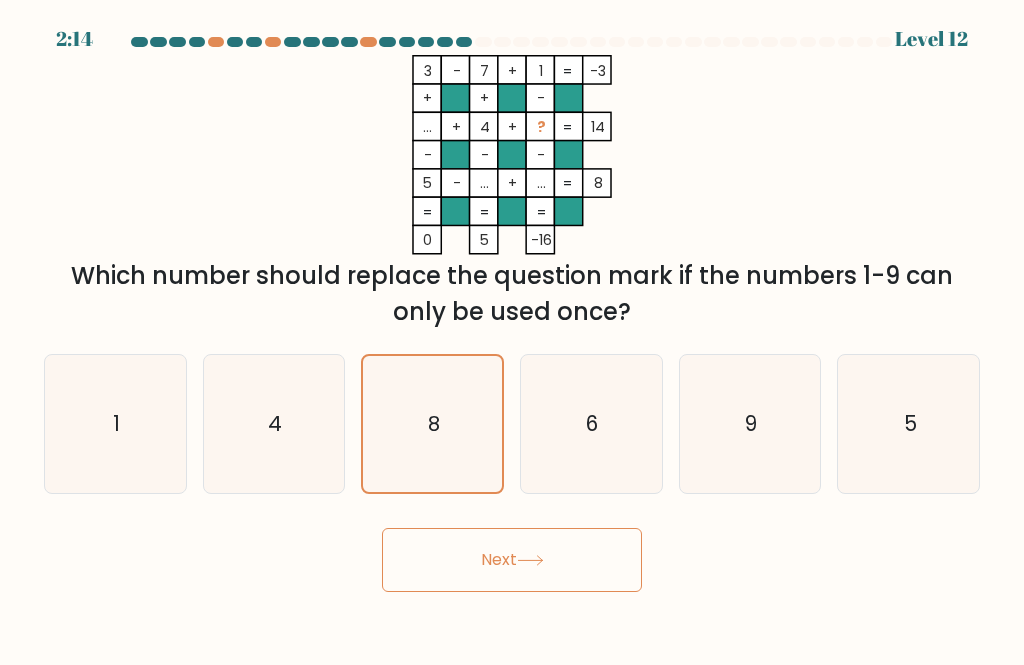 click on "Next" at bounding box center [512, 560] 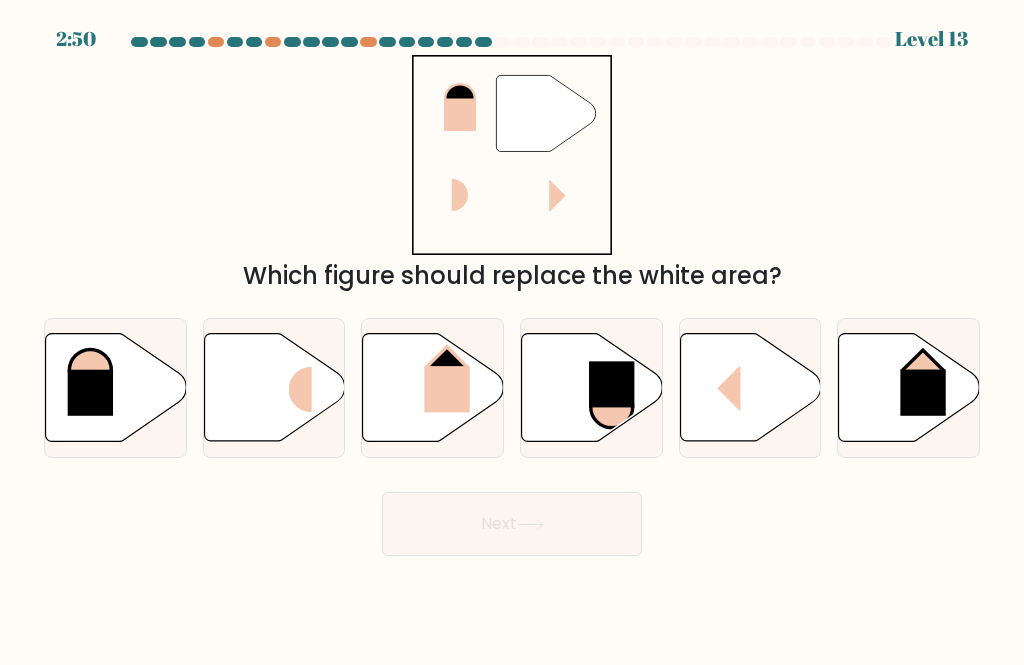 click at bounding box center (433, 387) 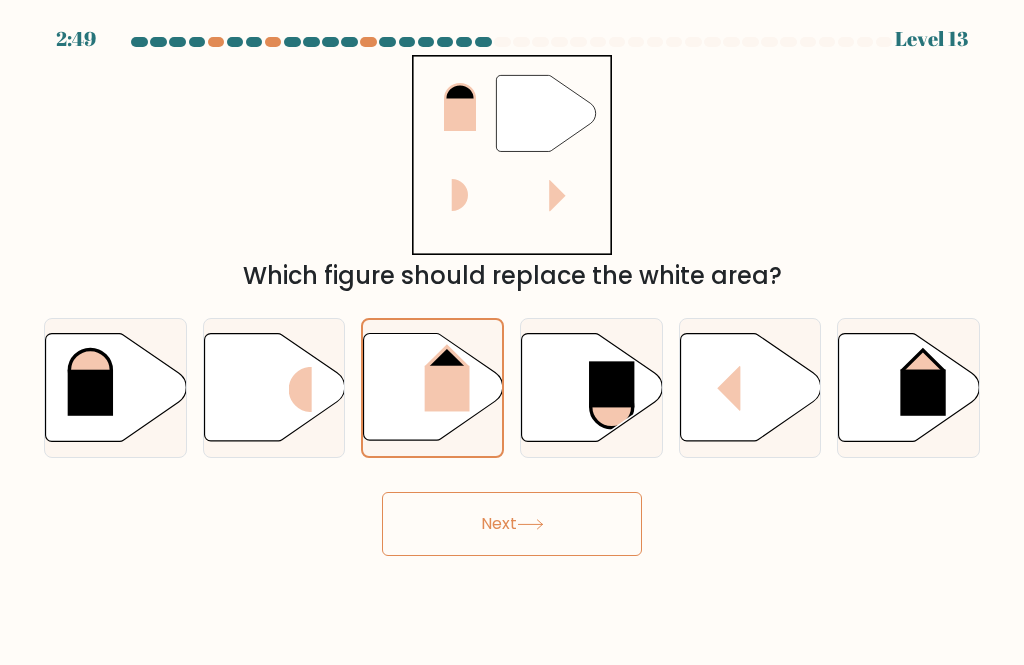 click on "Next" at bounding box center [512, 524] 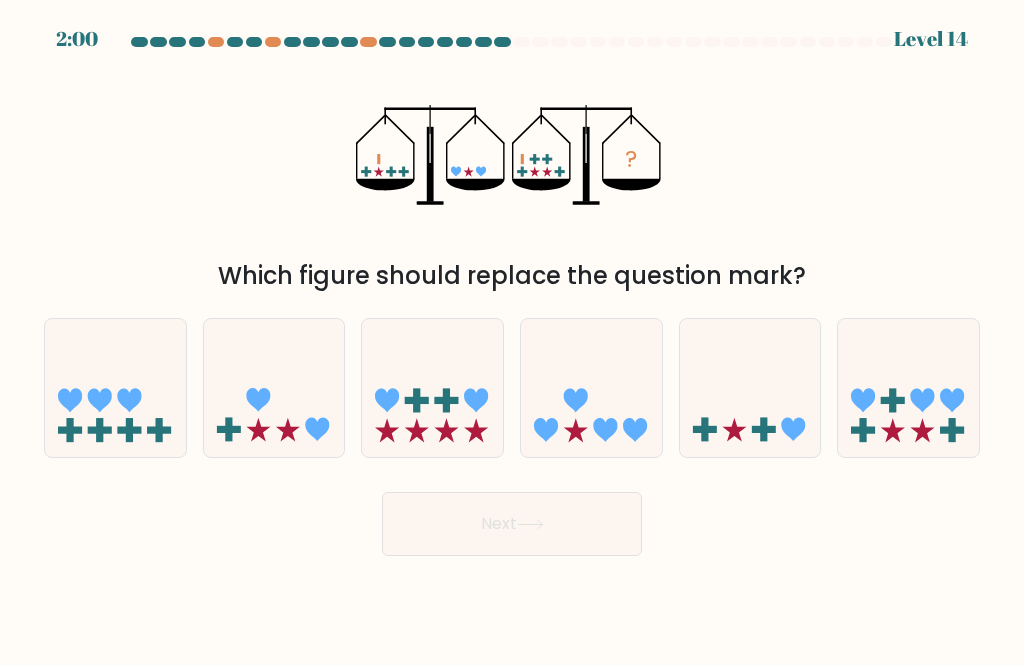 click at bounding box center (750, 387) 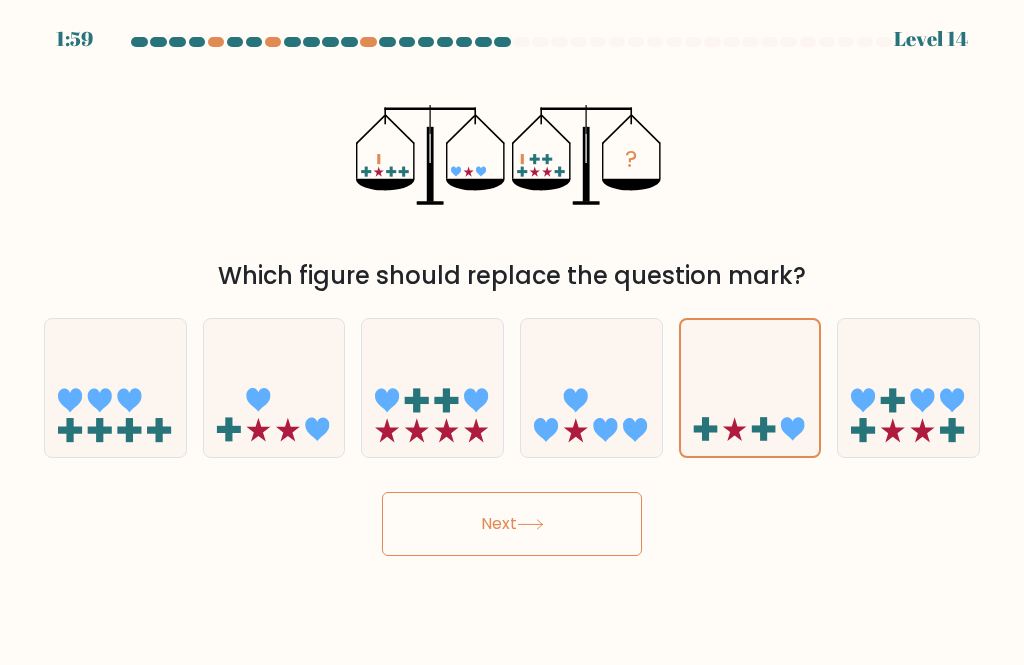 click on "Next" at bounding box center [512, 524] 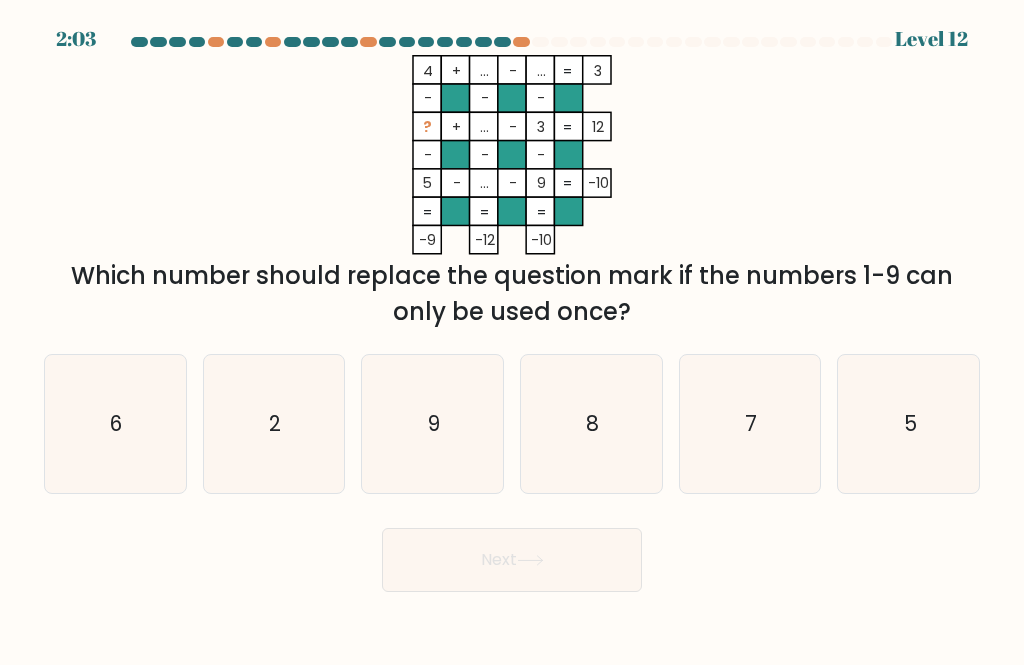 click on "8" at bounding box center [591, 424] 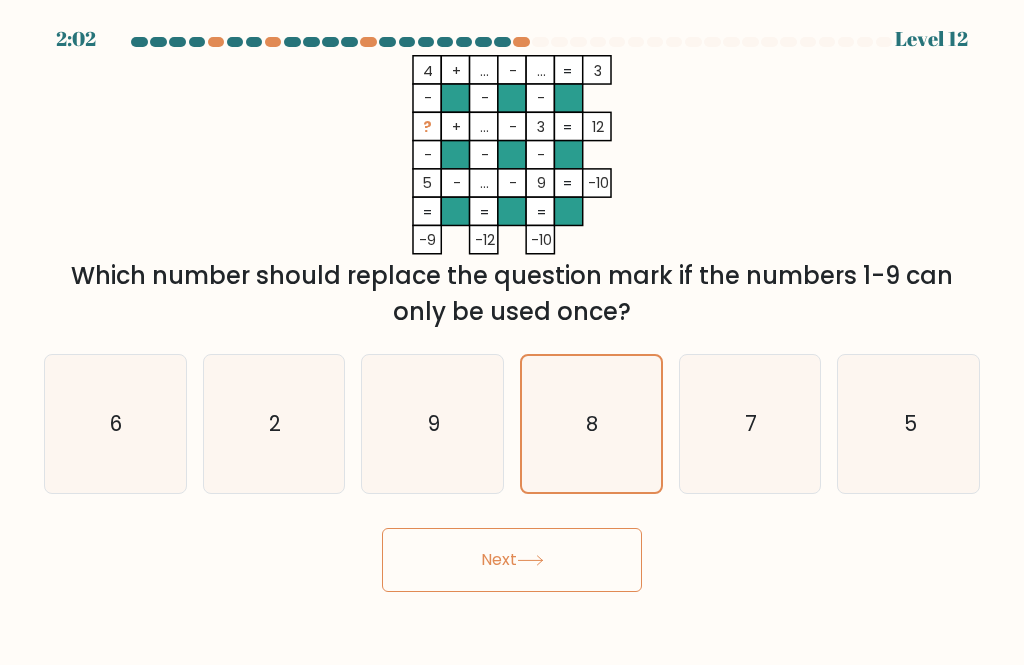 click on "Next" at bounding box center (512, 560) 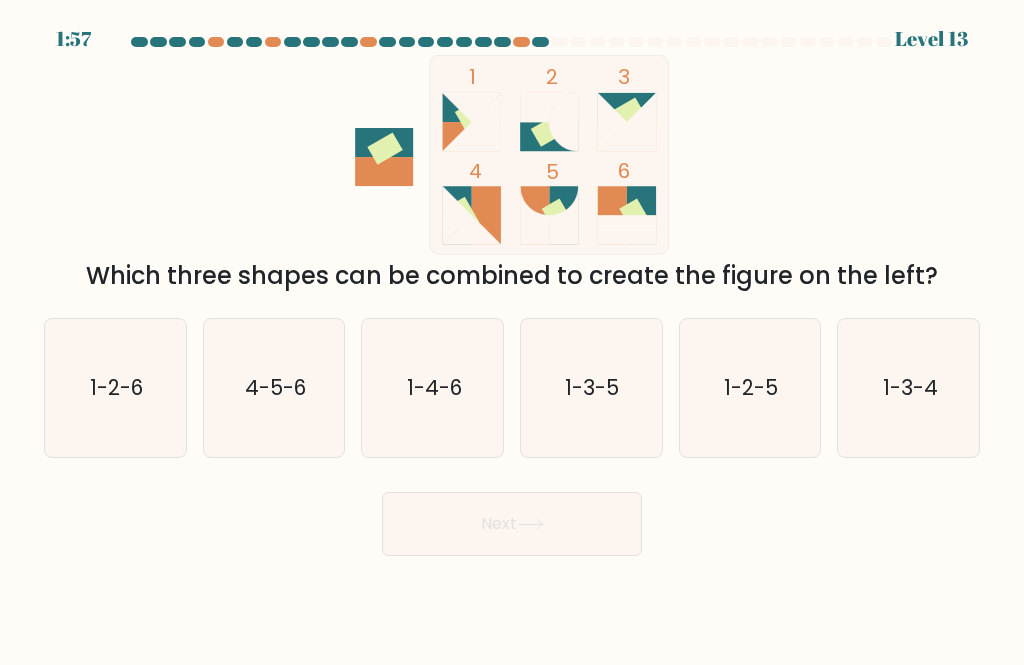click on "1-3-4" at bounding box center [909, 388] 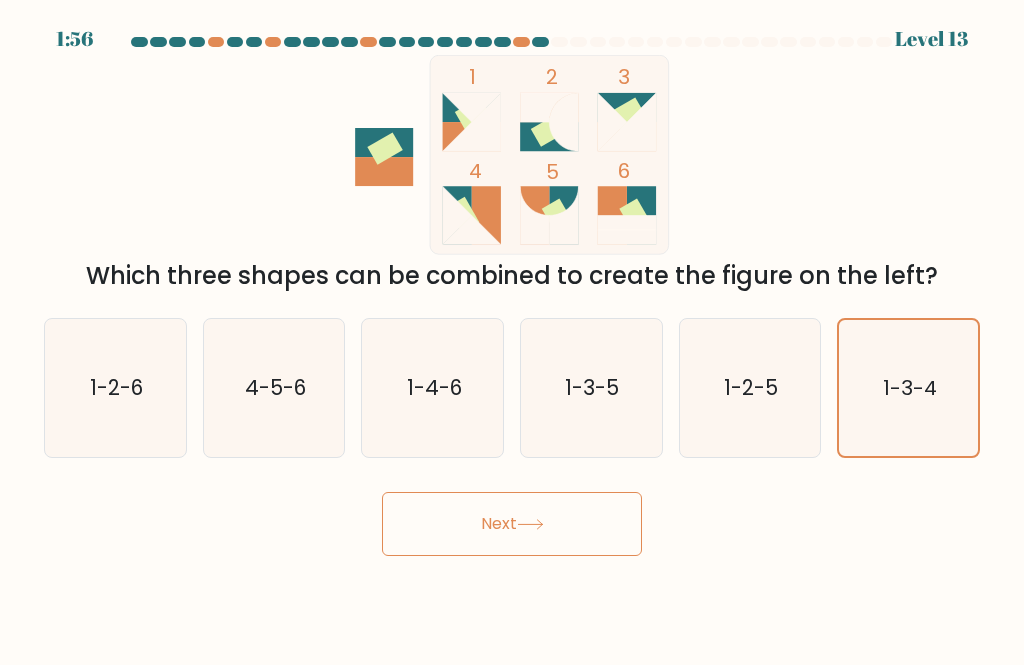 click on "Next" at bounding box center [512, 524] 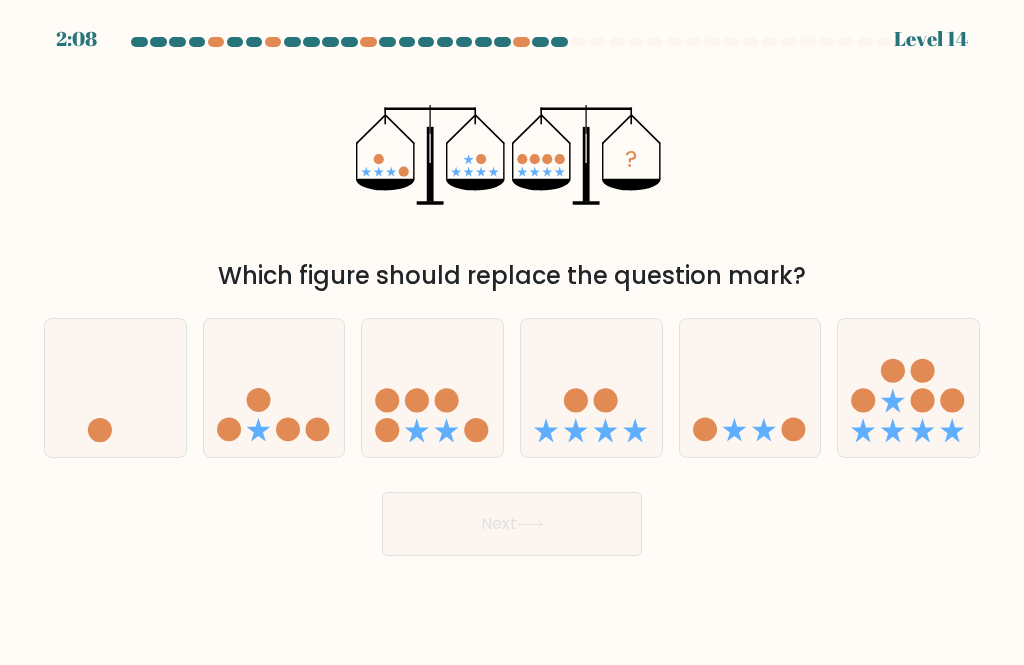 click at bounding box center [387, 430] 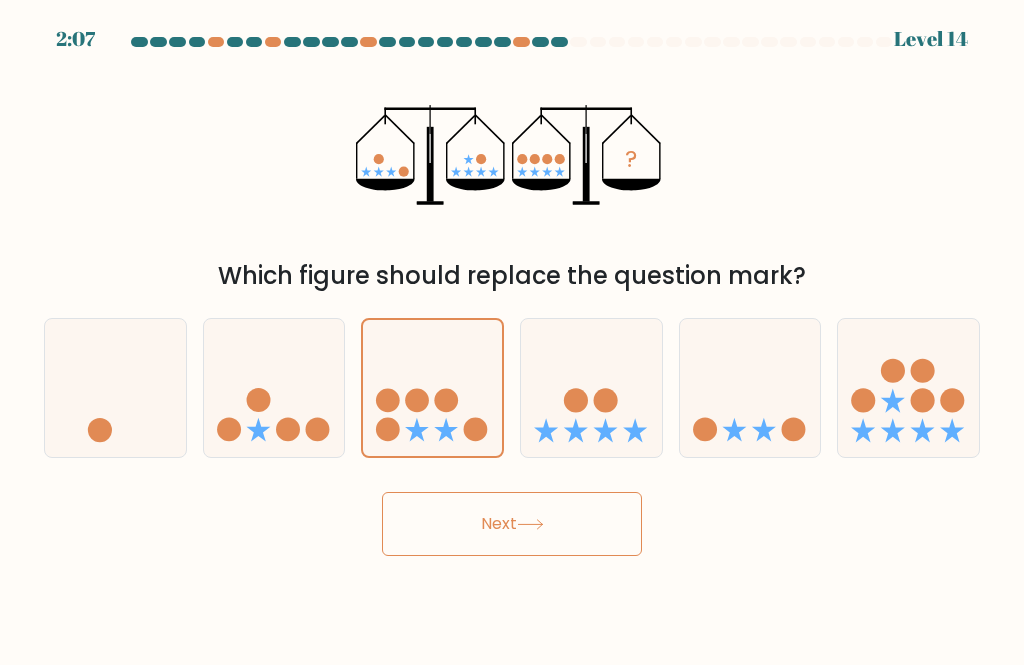 click at bounding box center (530, 524) 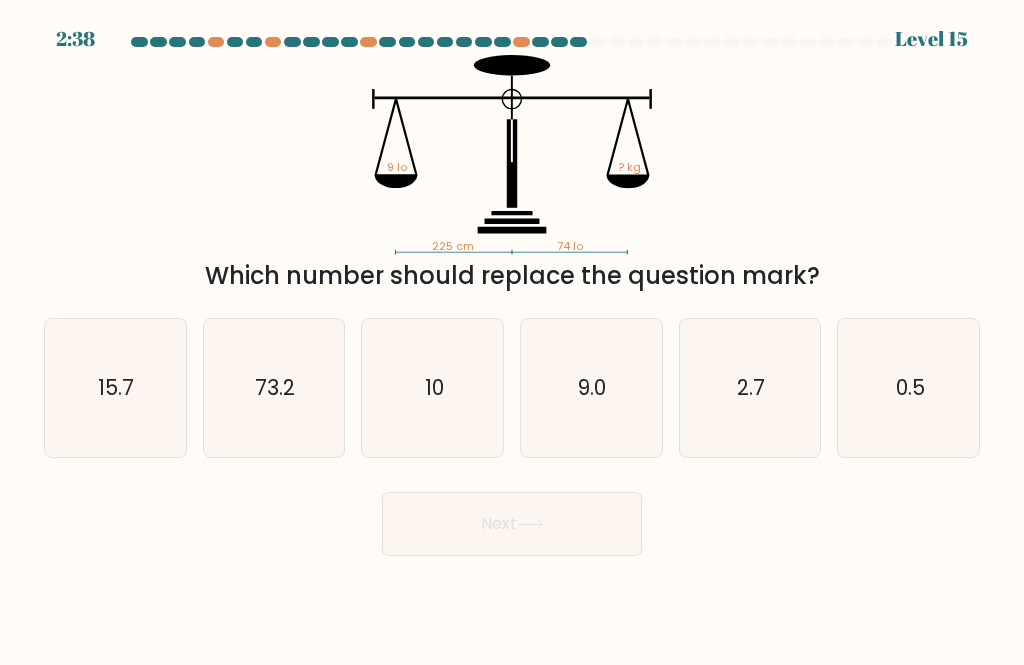 click on "0.5" at bounding box center (909, 388) 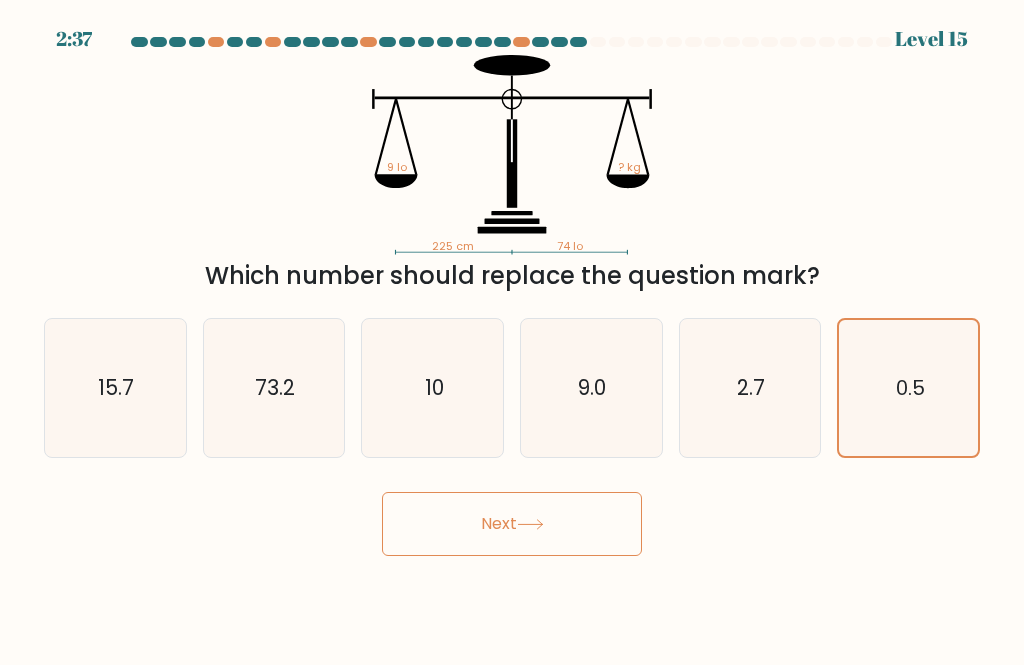 click on "Next" at bounding box center [512, 524] 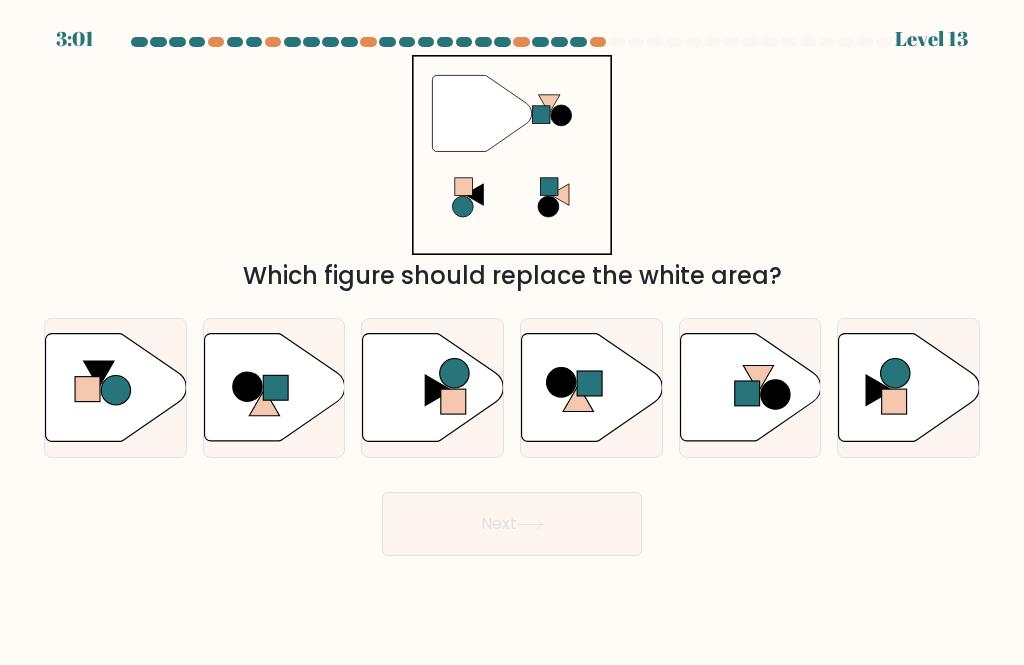 click at bounding box center (115, 389) 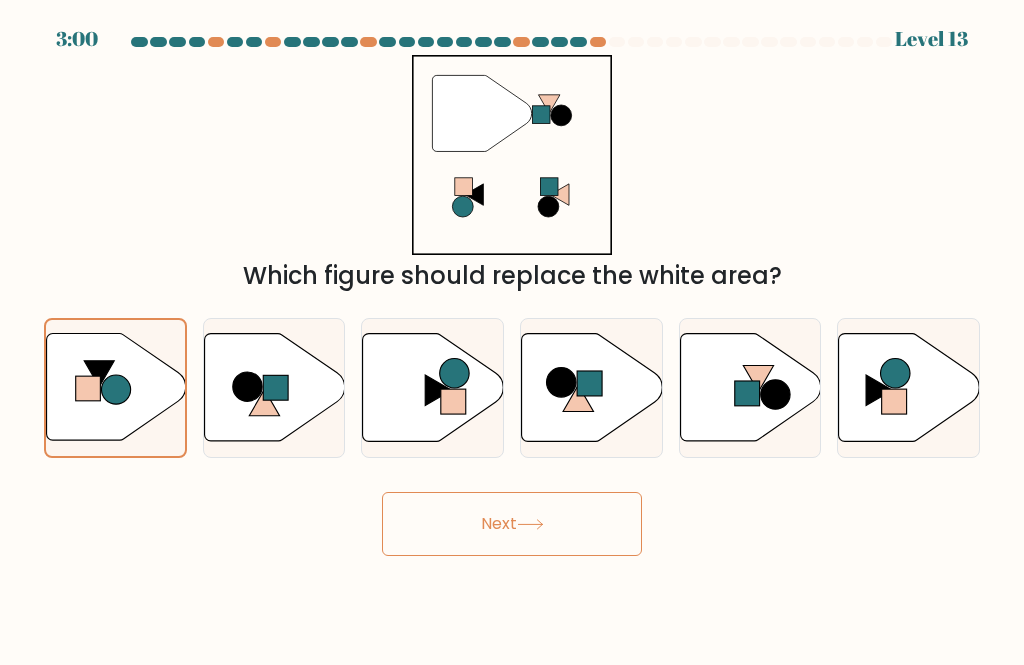 click on "Next" at bounding box center (512, 524) 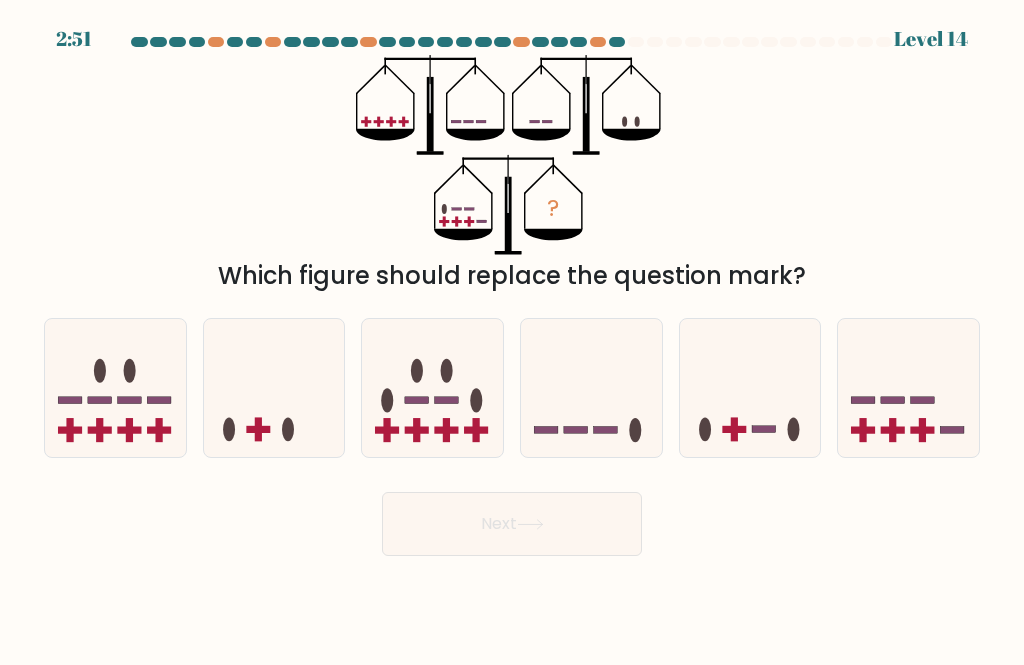click at bounding box center [908, 387] 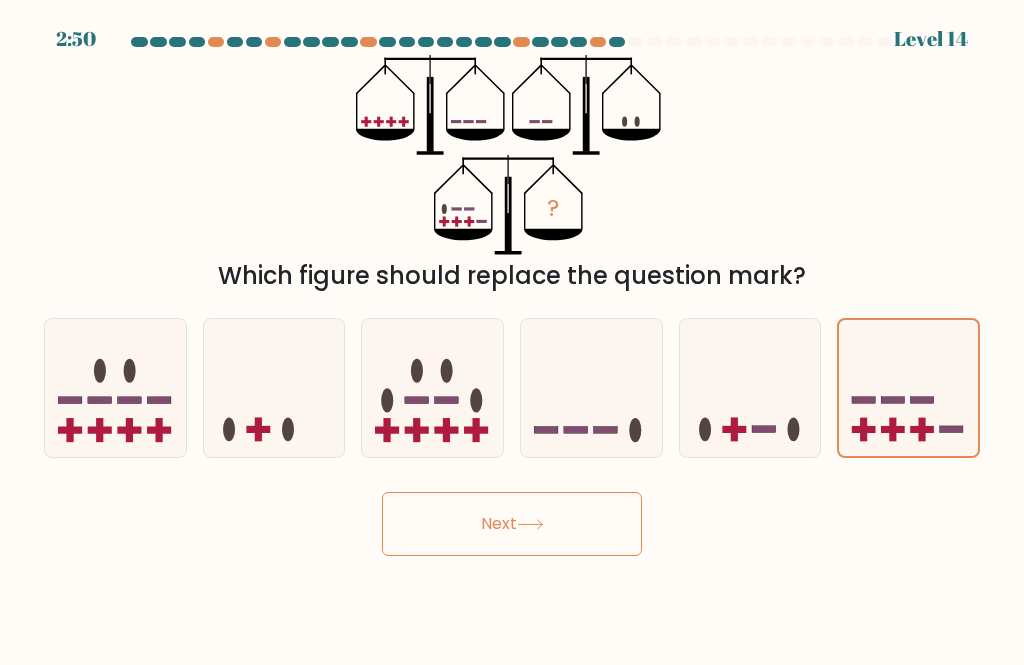 click on "Next" at bounding box center [512, 524] 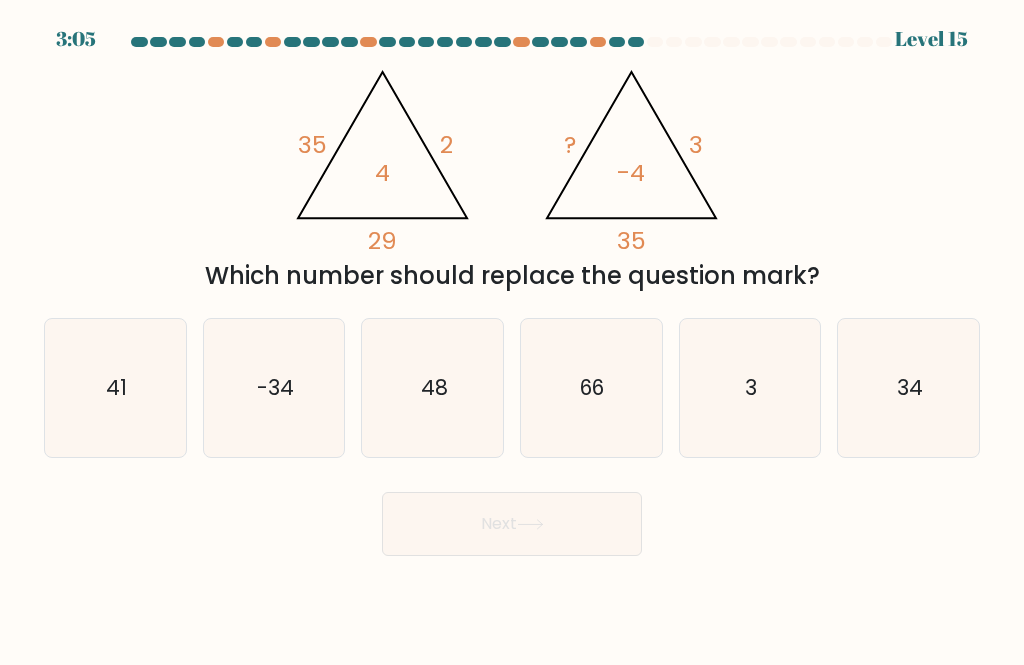 click on "34" at bounding box center (910, 387) 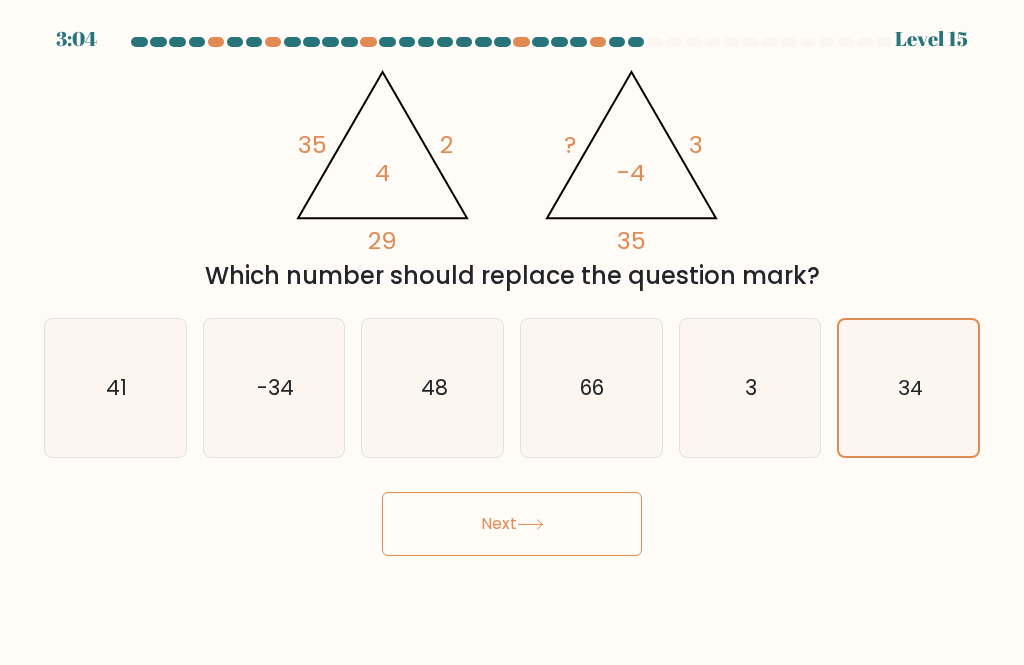 click on "Next" at bounding box center (512, 524) 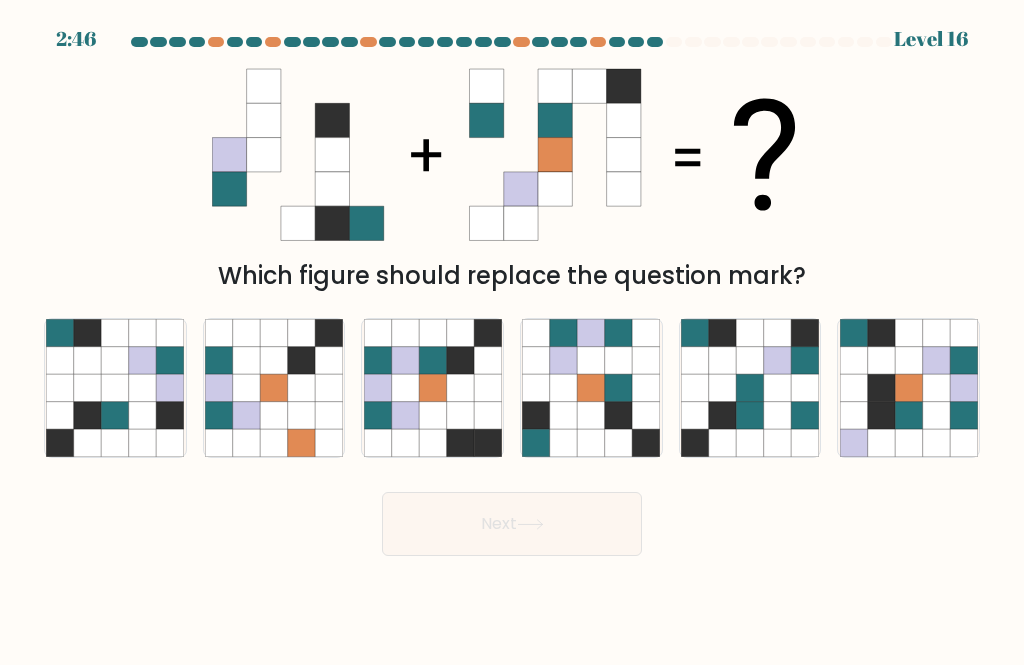 click at bounding box center (777, 359) 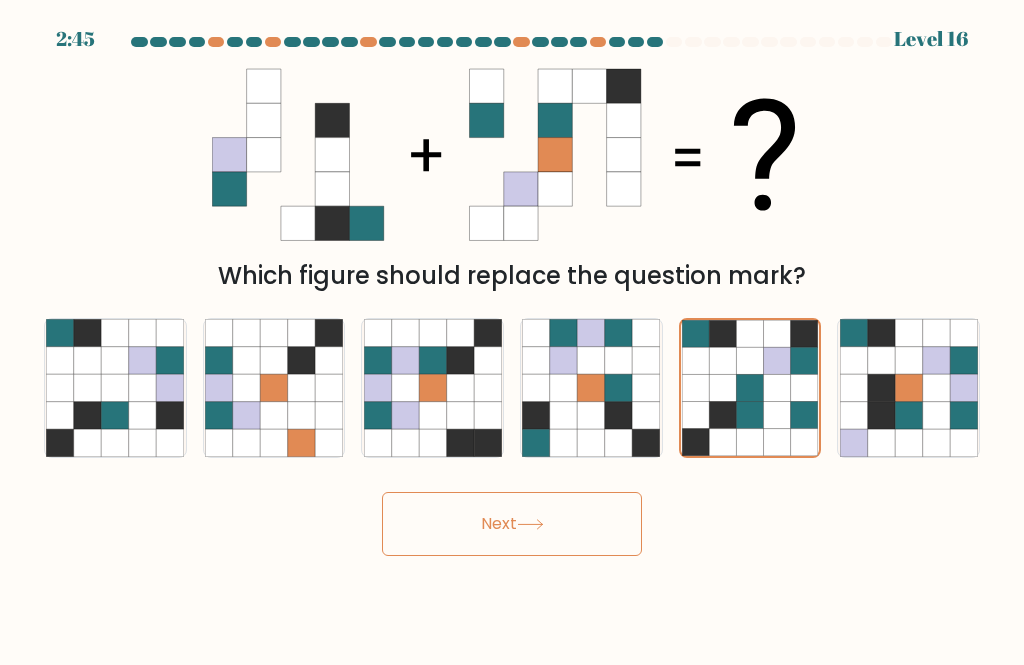 click on "Next" at bounding box center (512, 524) 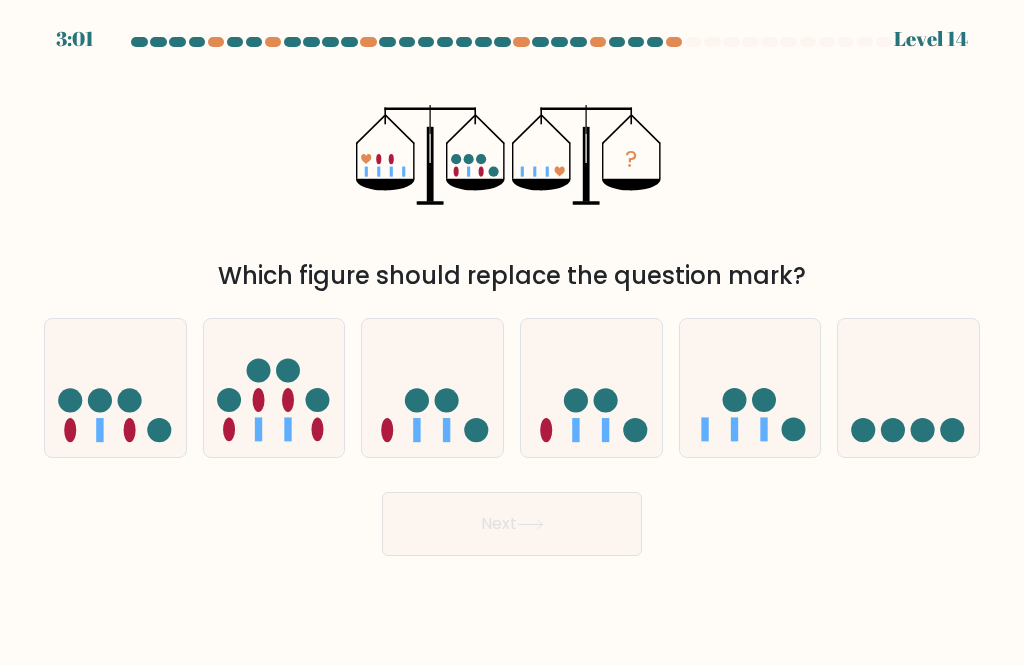 click at bounding box center (274, 387) 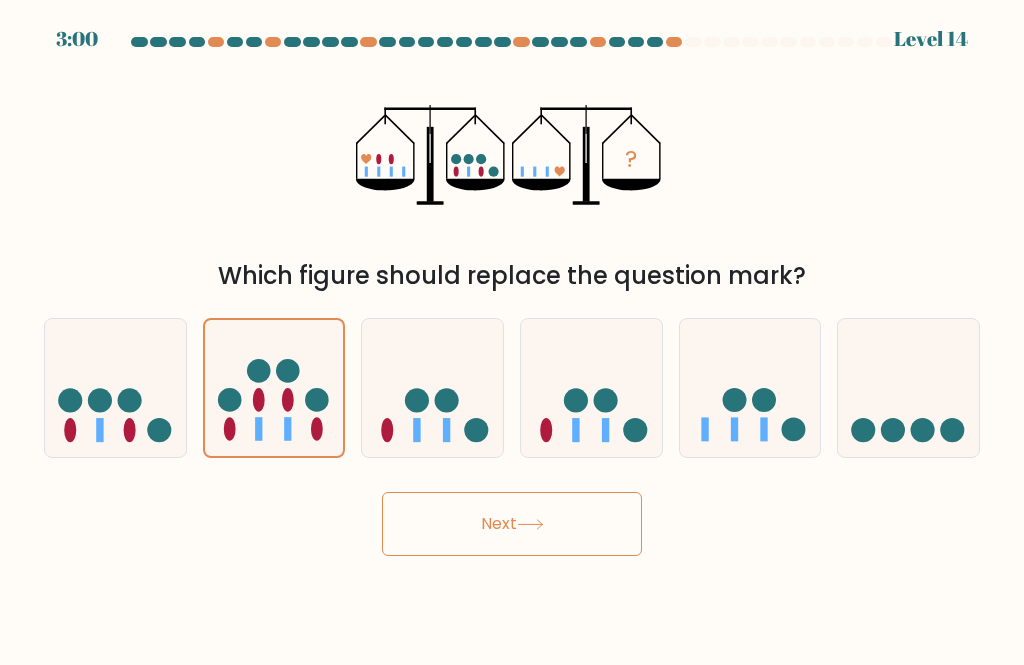 click on "Next" at bounding box center [512, 524] 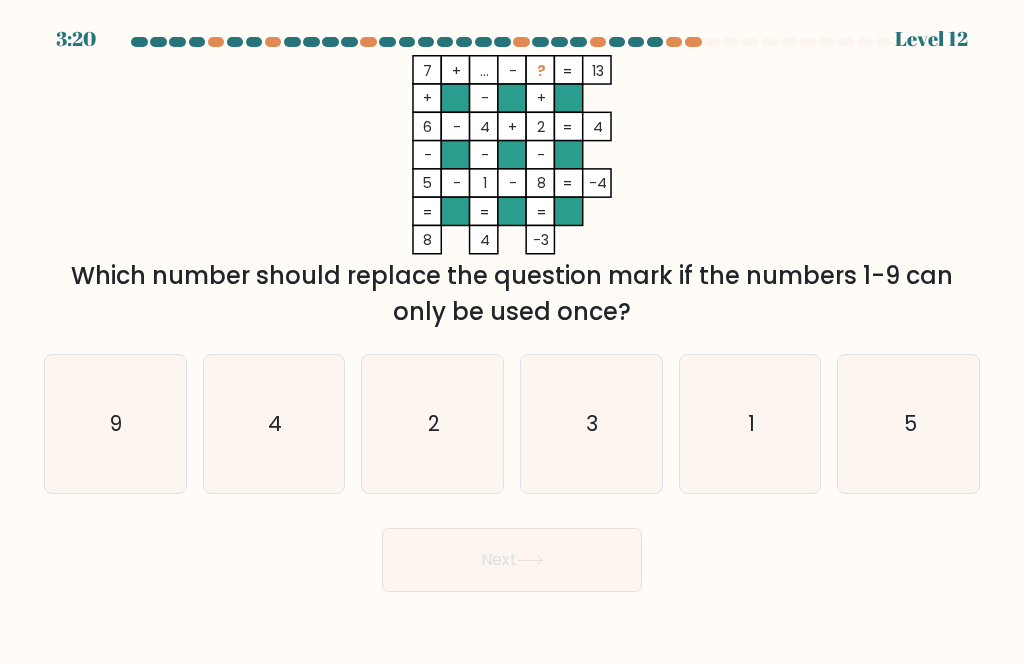 click on "3" at bounding box center (591, 424) 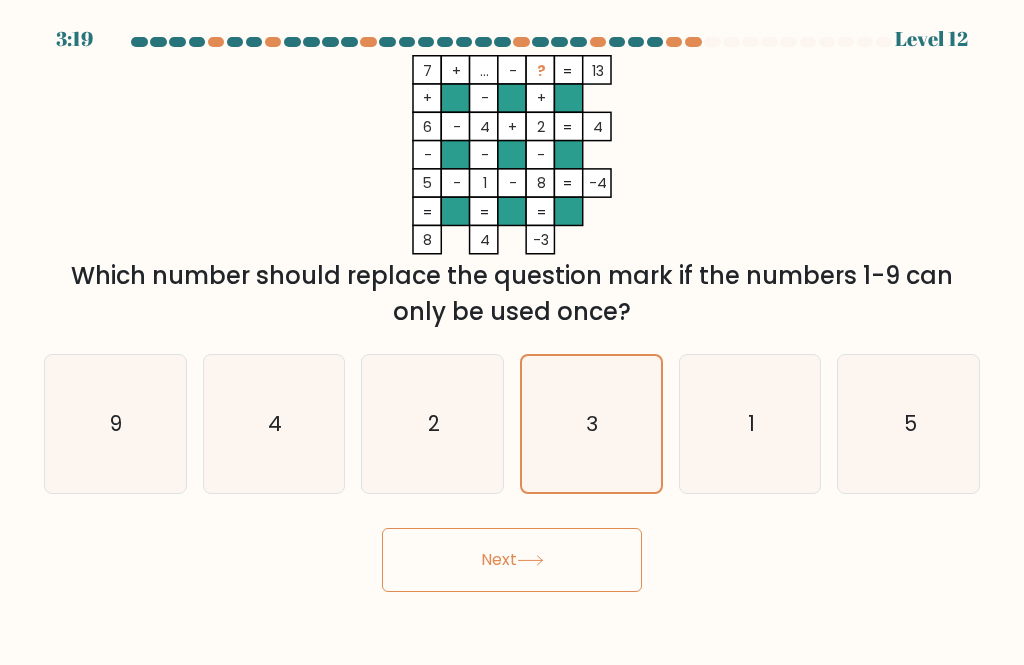 click on "Next" at bounding box center [512, 560] 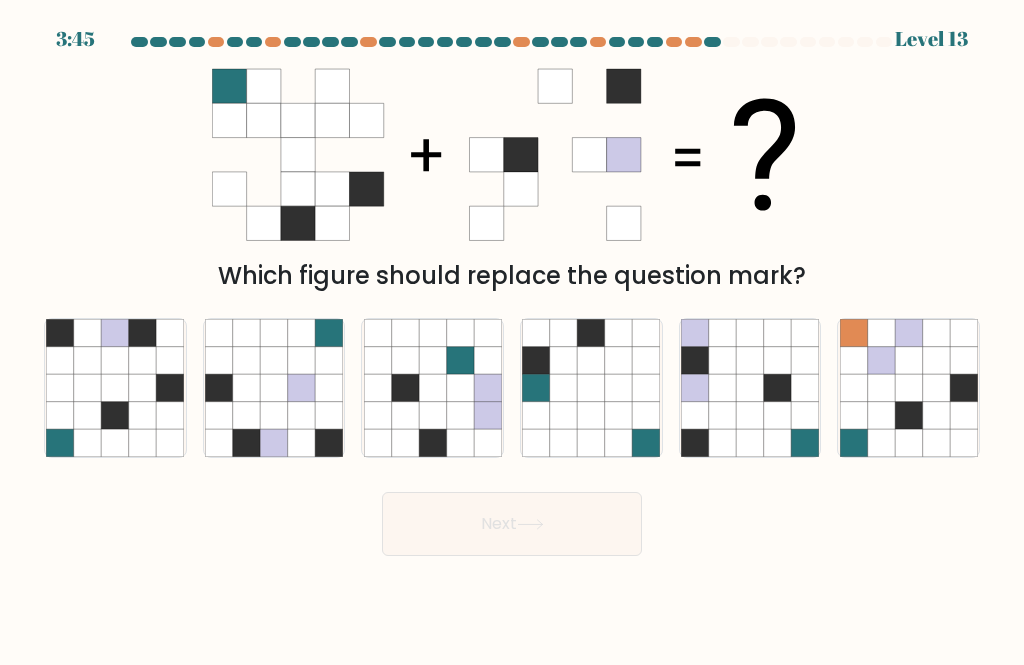 click at bounding box center [328, 414] 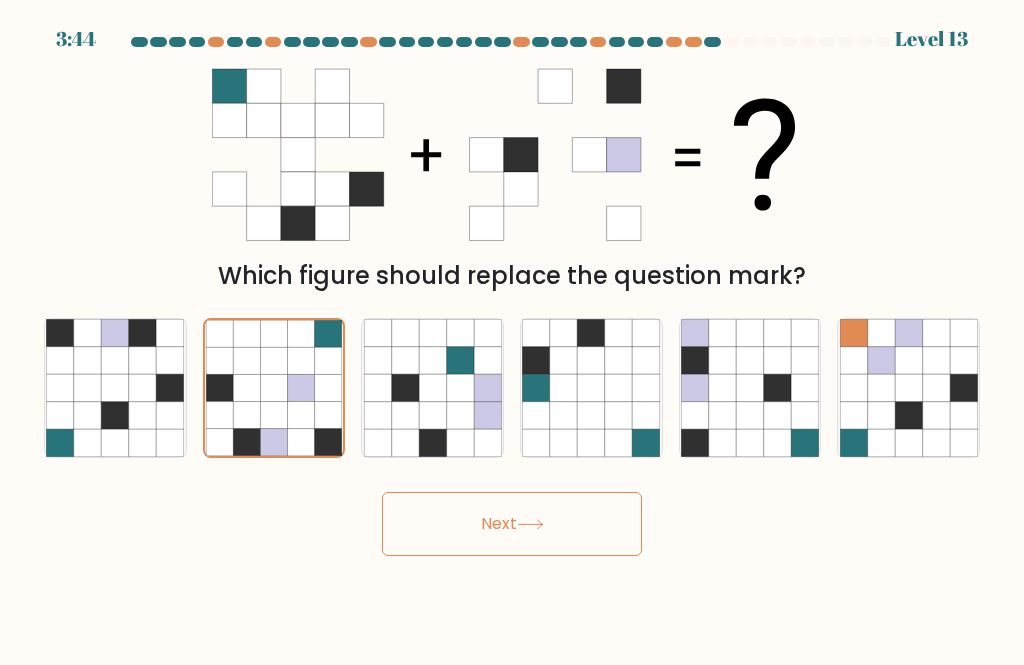 click on "Next" at bounding box center (512, 524) 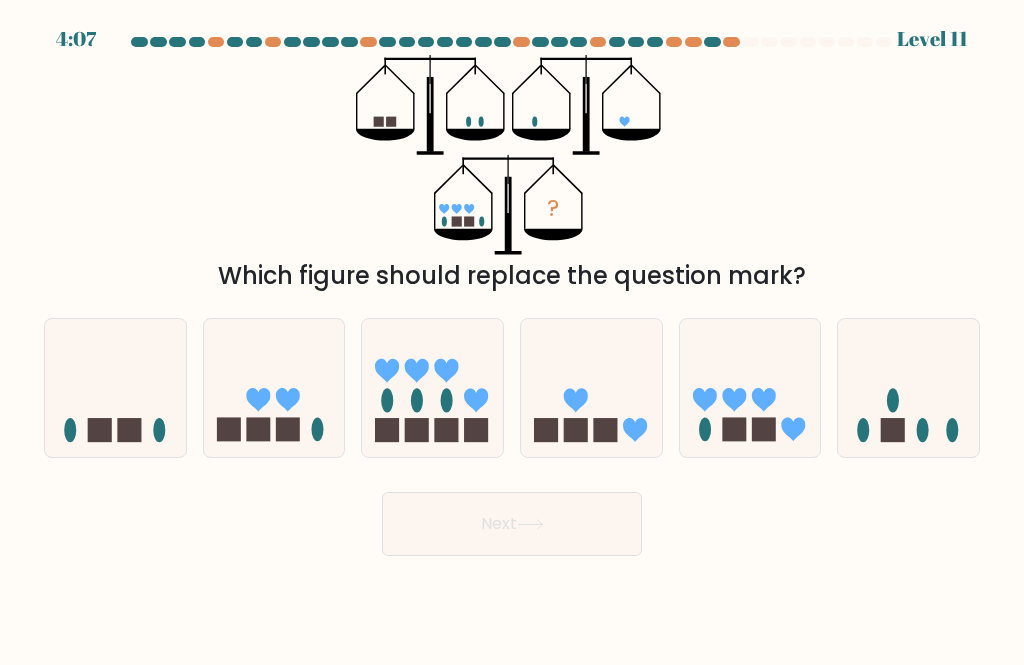 click at bounding box center [793, 430] 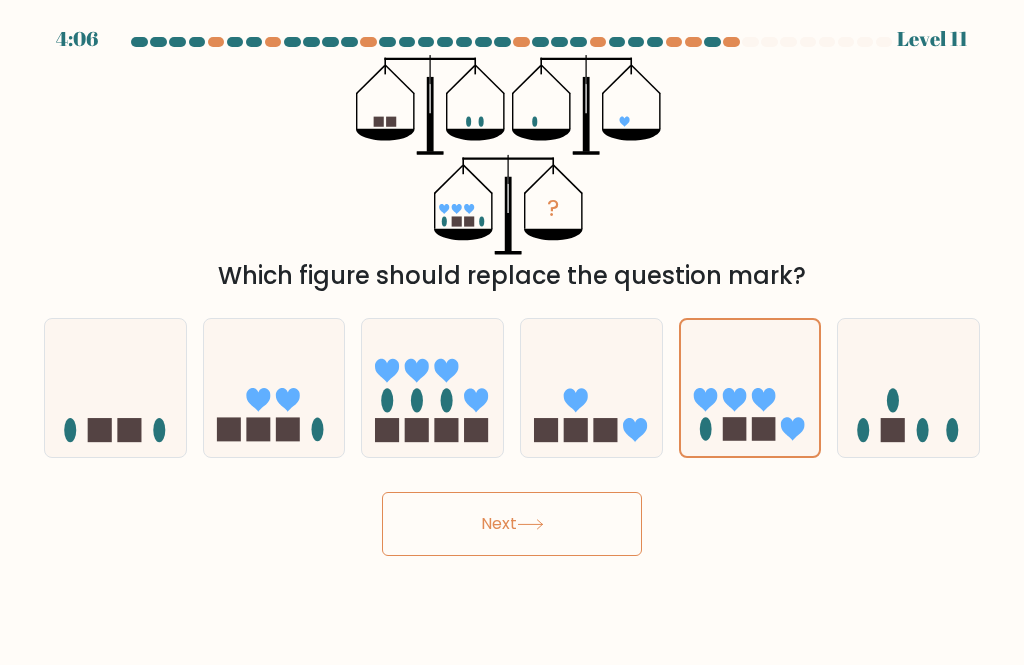 click on "Next" at bounding box center [512, 524] 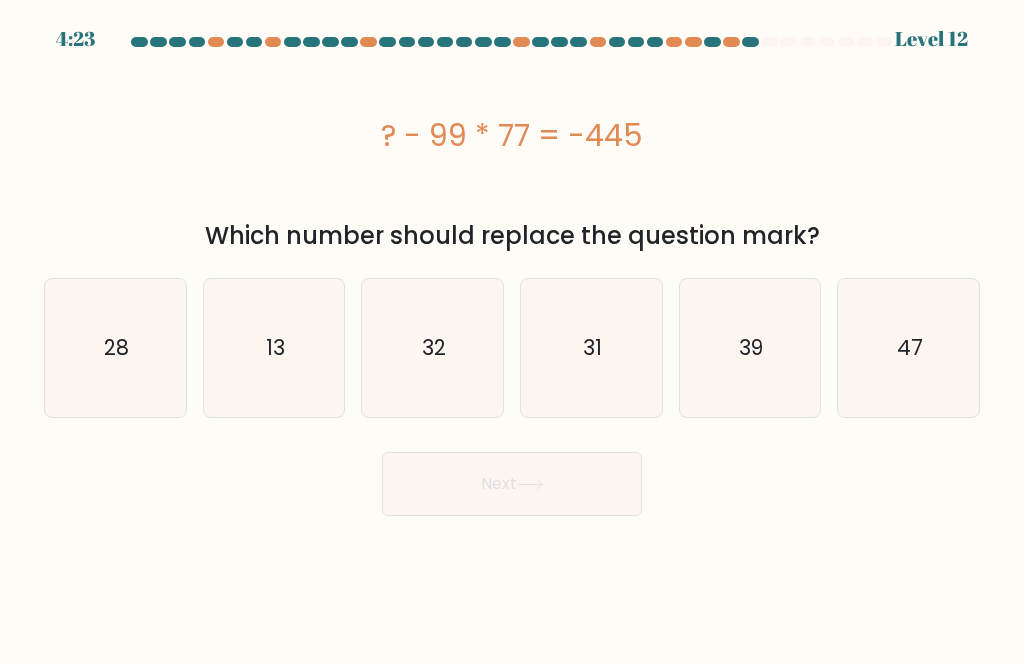 scroll, scrollTop: 4, scrollLeft: 0, axis: vertical 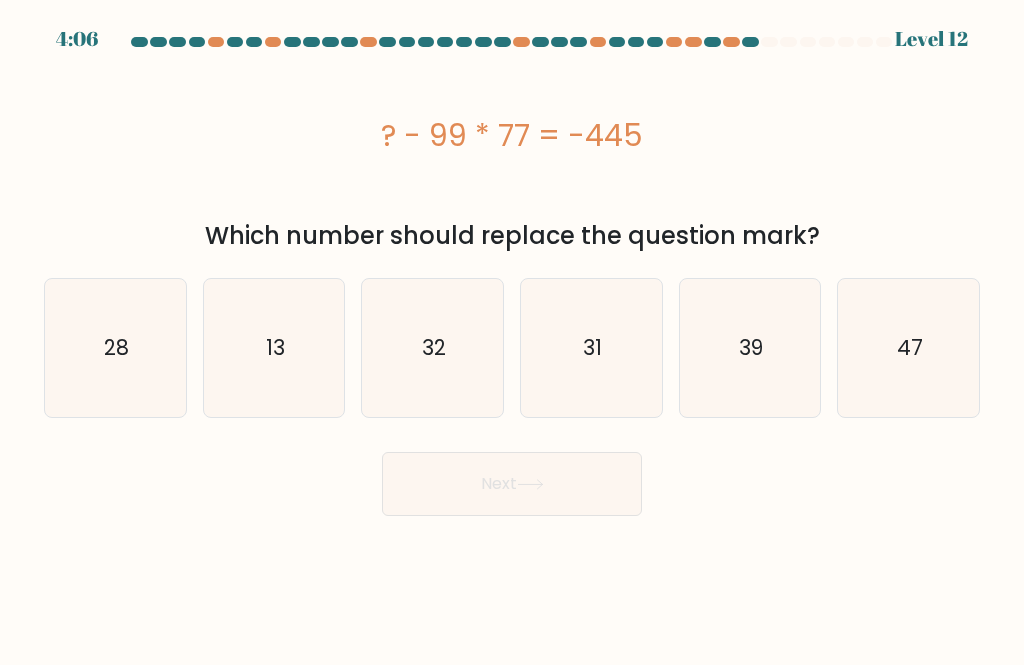 click on "32" at bounding box center (433, 348) 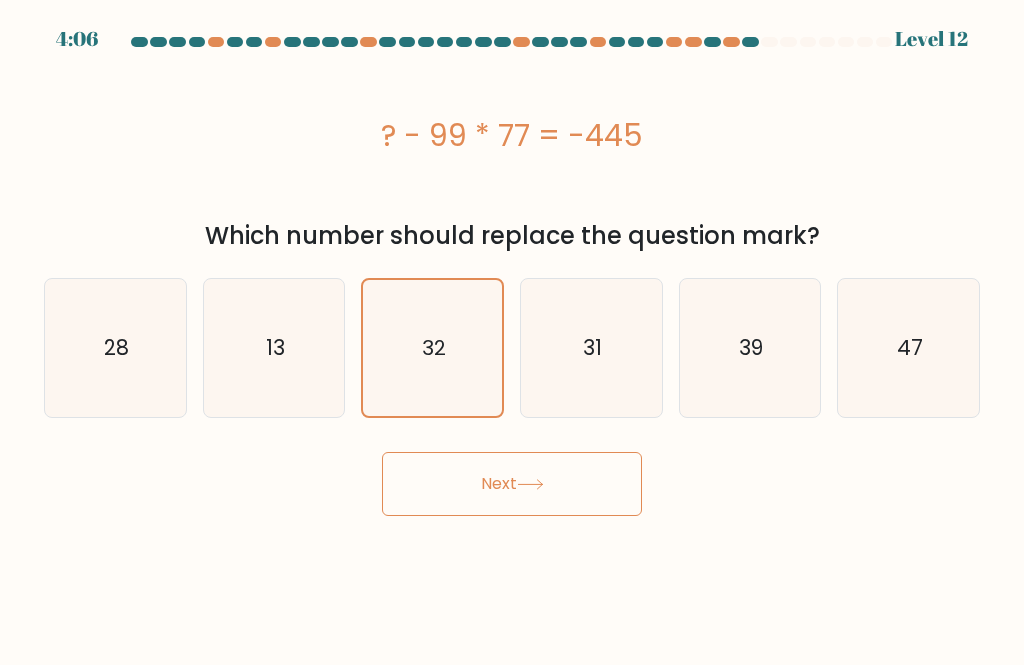 click on "Next" at bounding box center [512, 484] 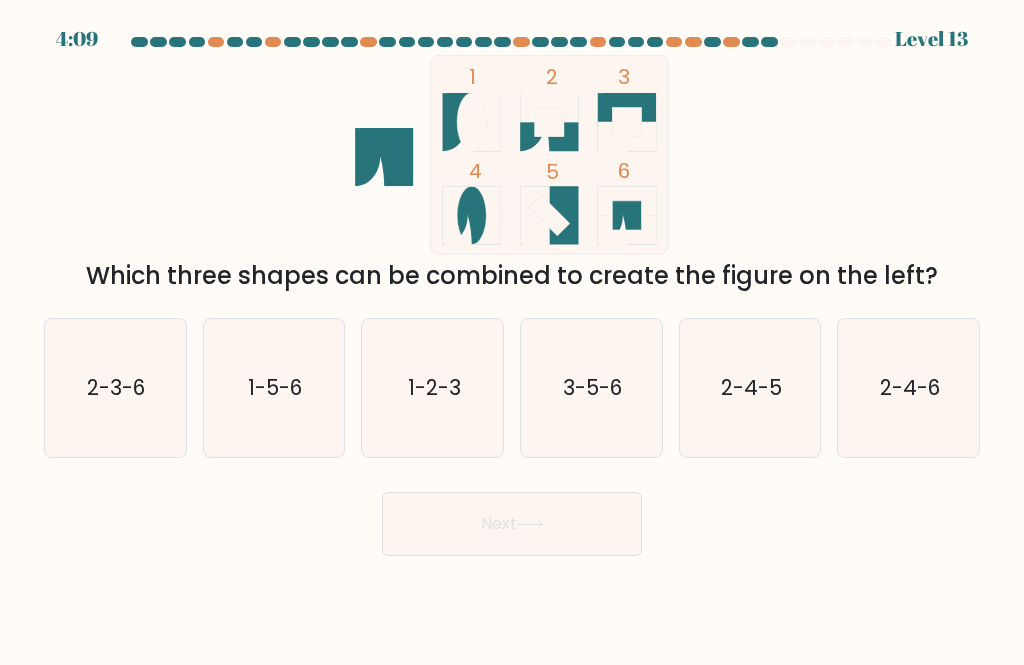 click on "2-3-6" at bounding box center [117, 387] 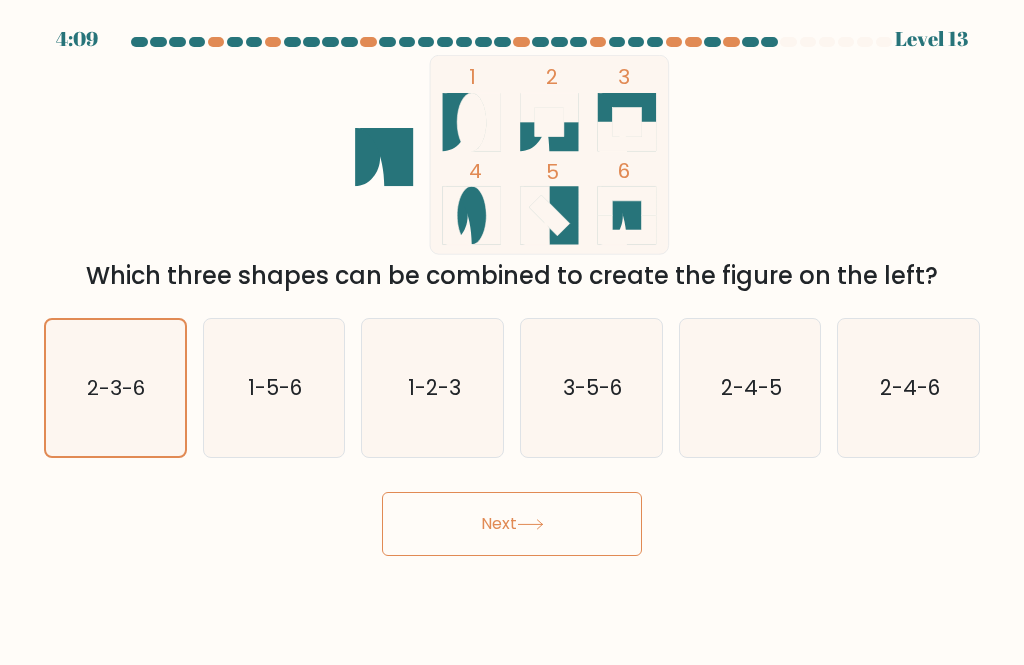 click on "Next" at bounding box center (512, 524) 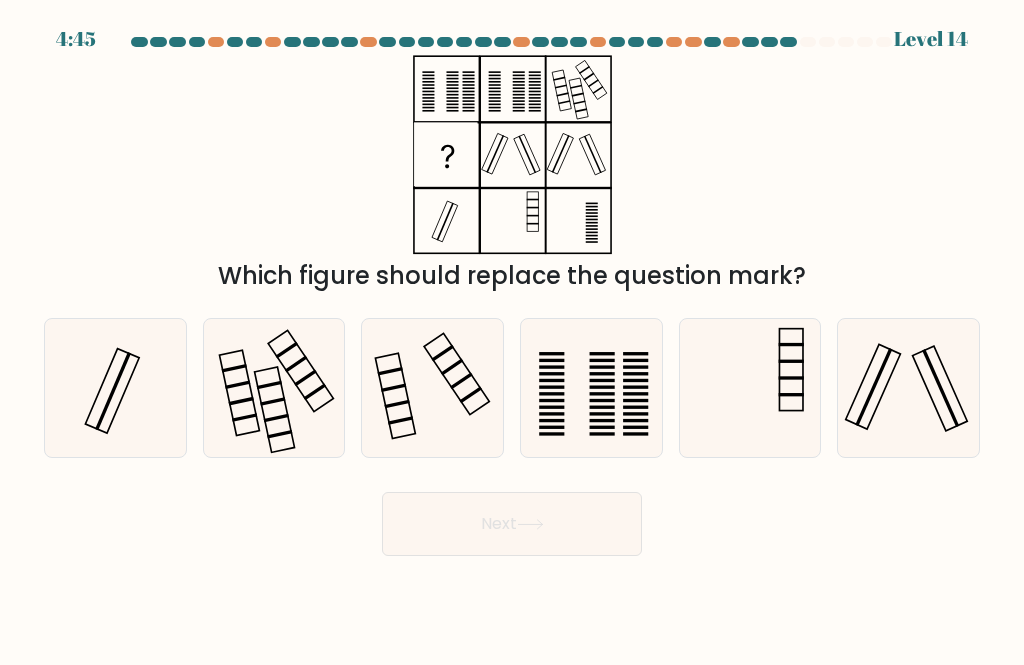 click at bounding box center [872, 386] 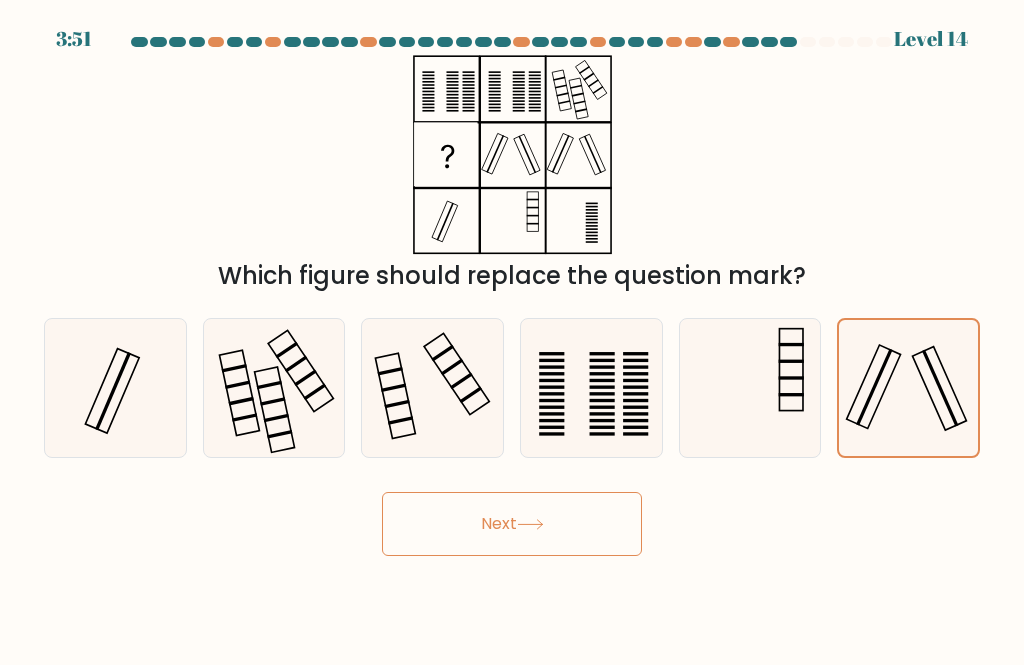 click at bounding box center [433, 388] 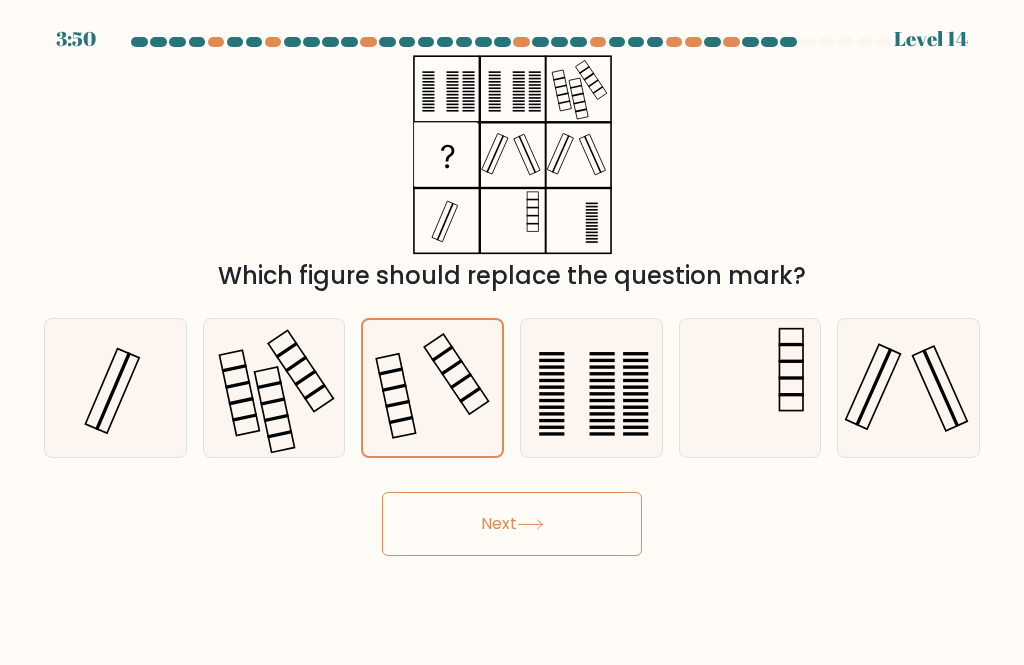 click on "Next" at bounding box center (512, 524) 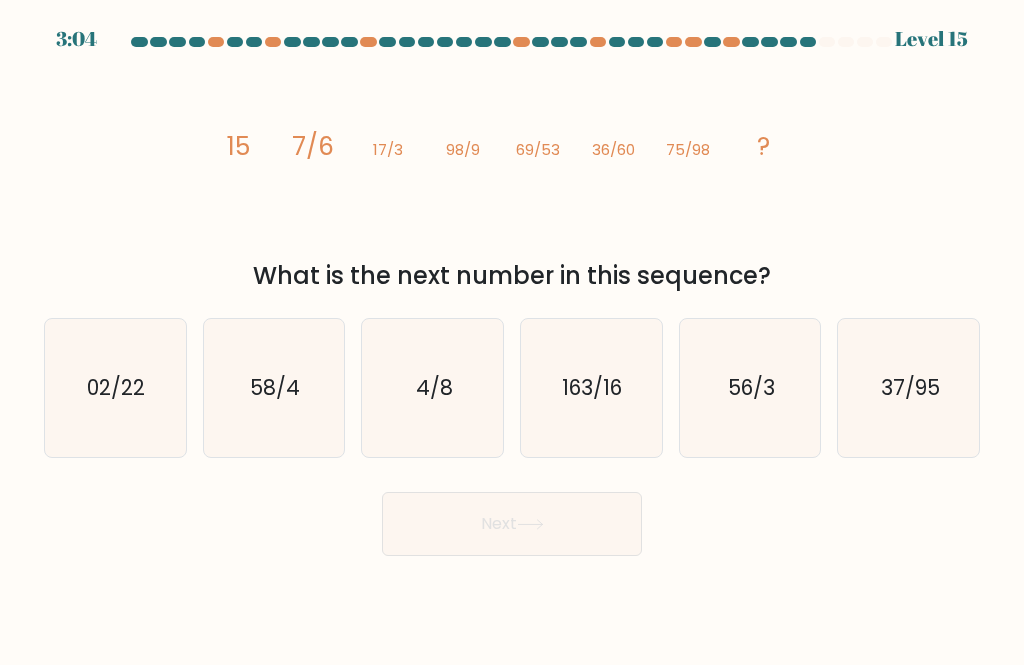 click on "37/95" at bounding box center (909, 388) 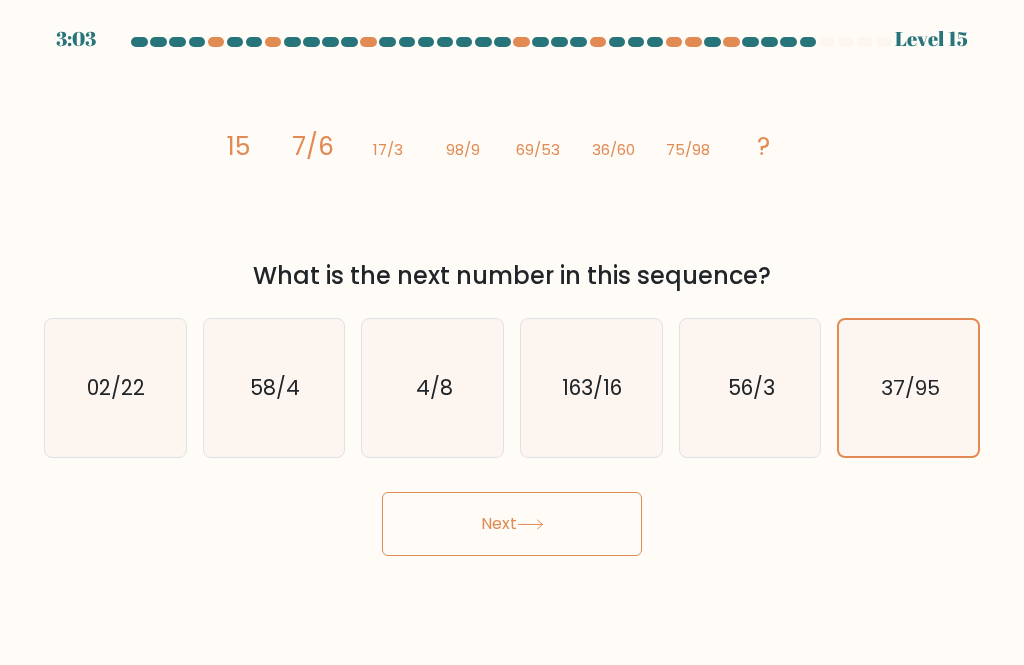 click on "Next" at bounding box center [512, 524] 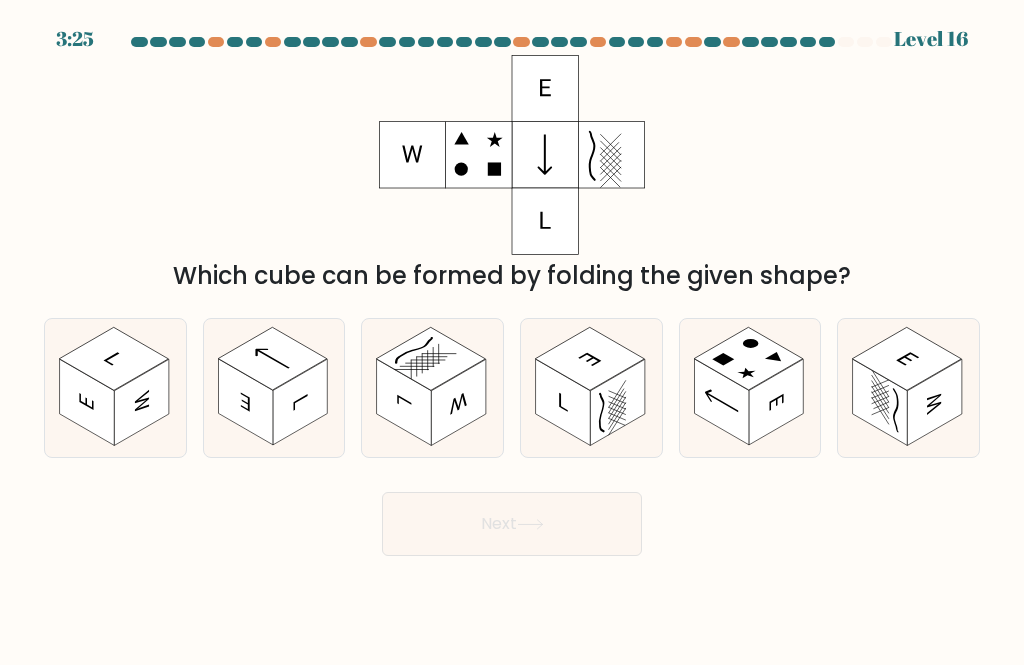 click at bounding box center (459, 402) 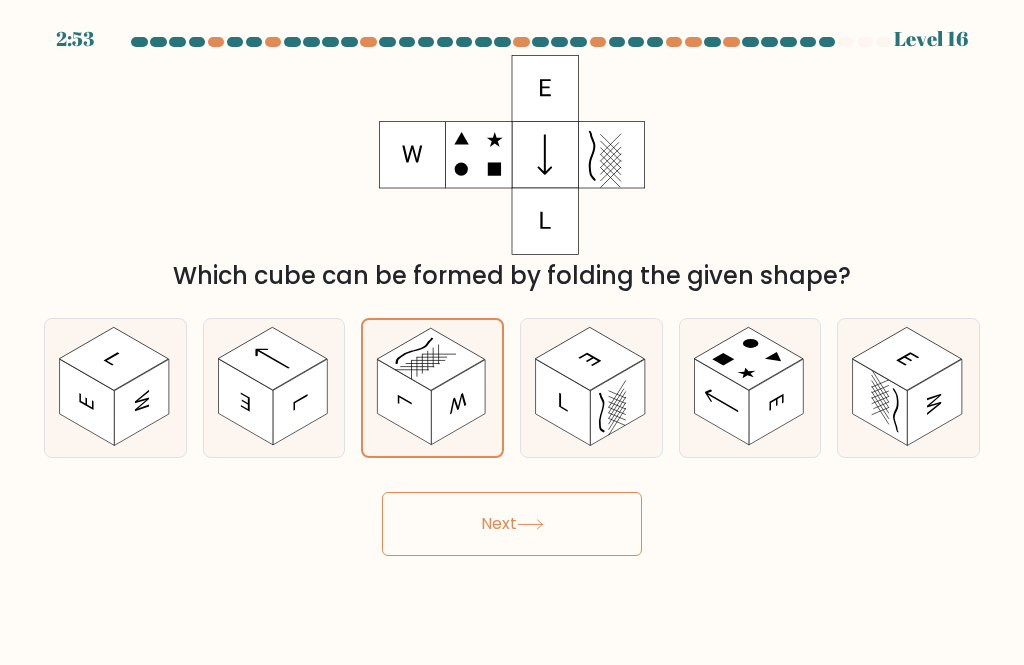 click on "Next" at bounding box center (512, 524) 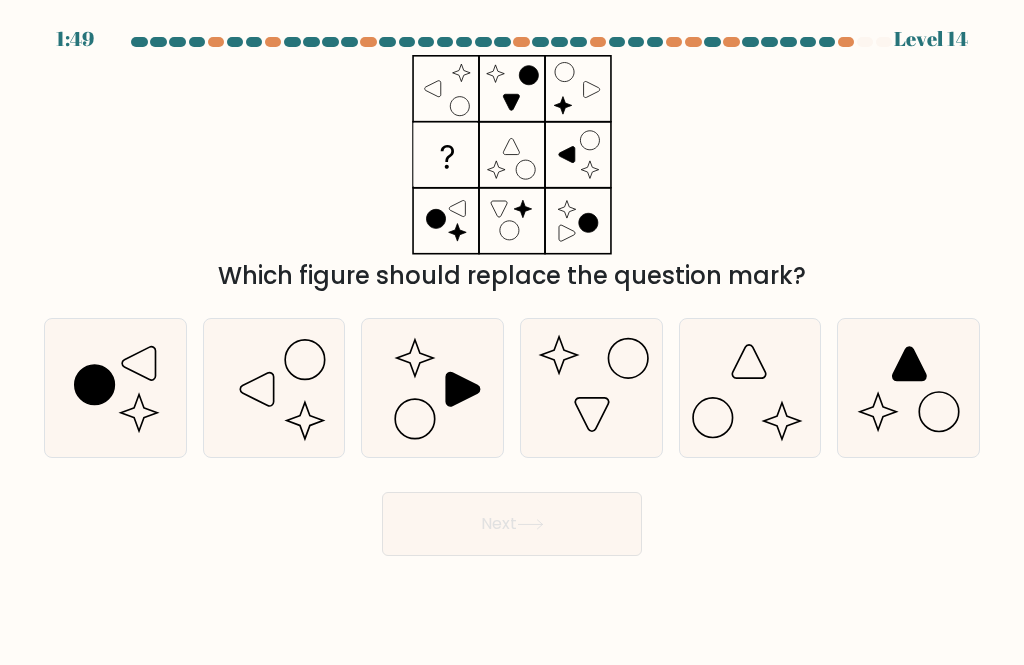 click at bounding box center [433, 388] 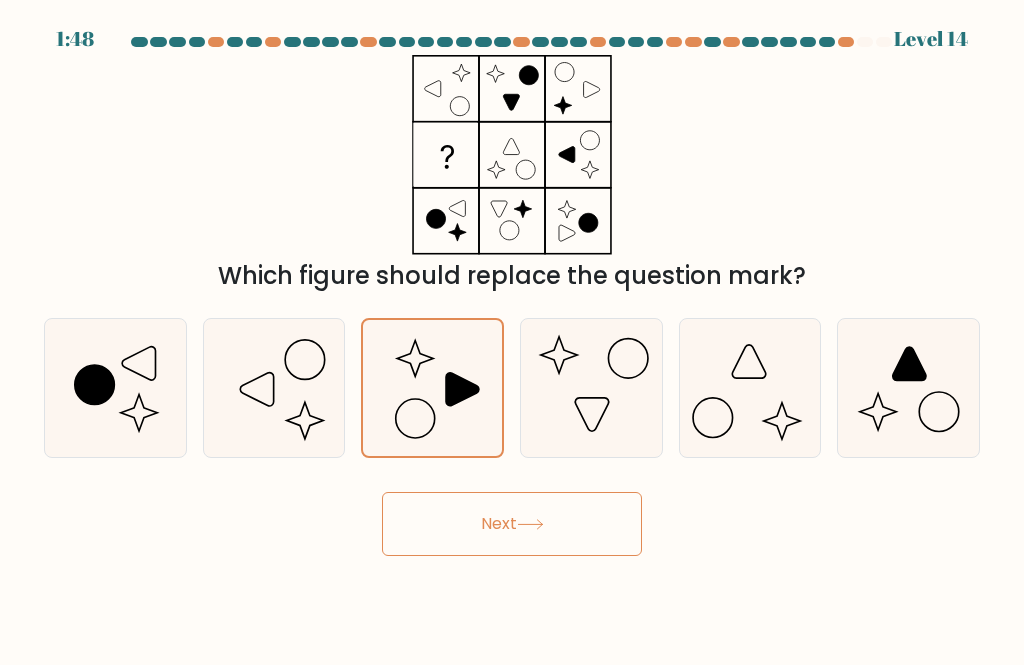 click on "Next" at bounding box center [512, 524] 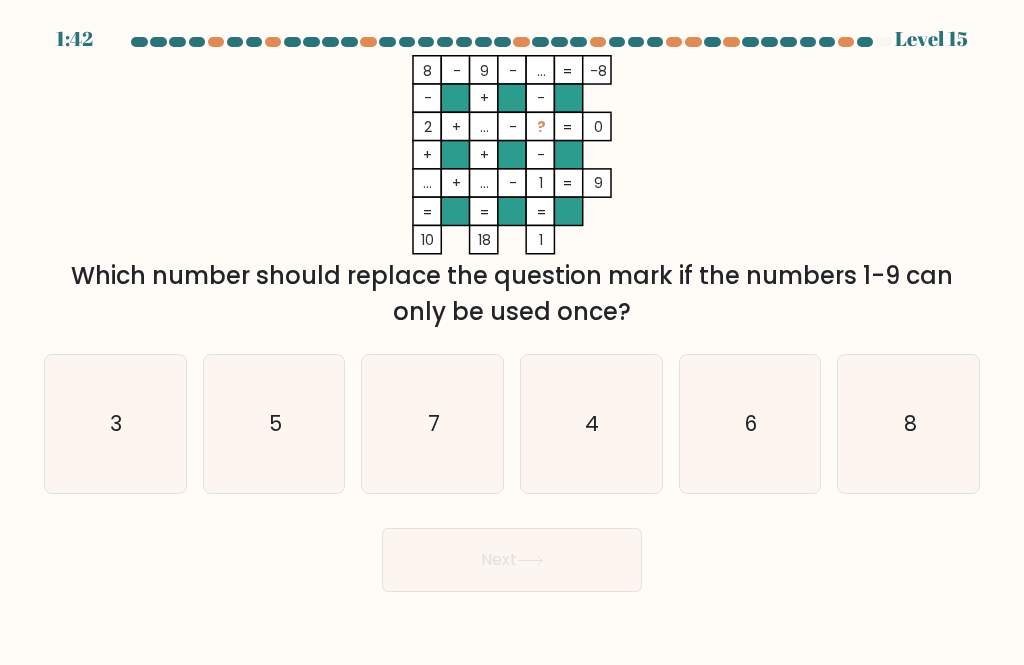 click on "5" at bounding box center (274, 424) 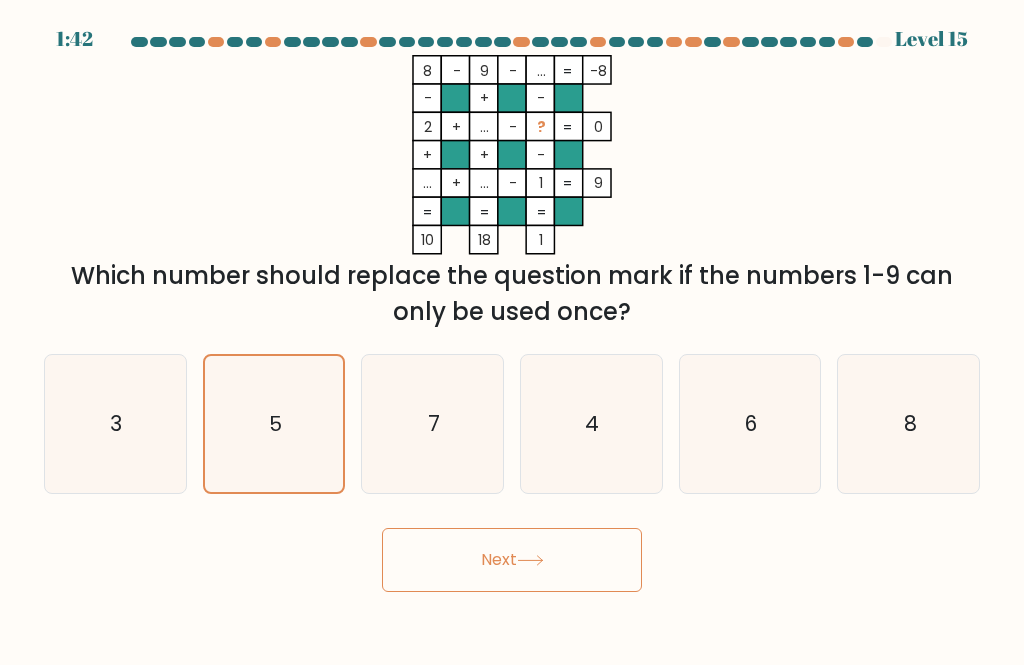 click on "Next" at bounding box center [512, 560] 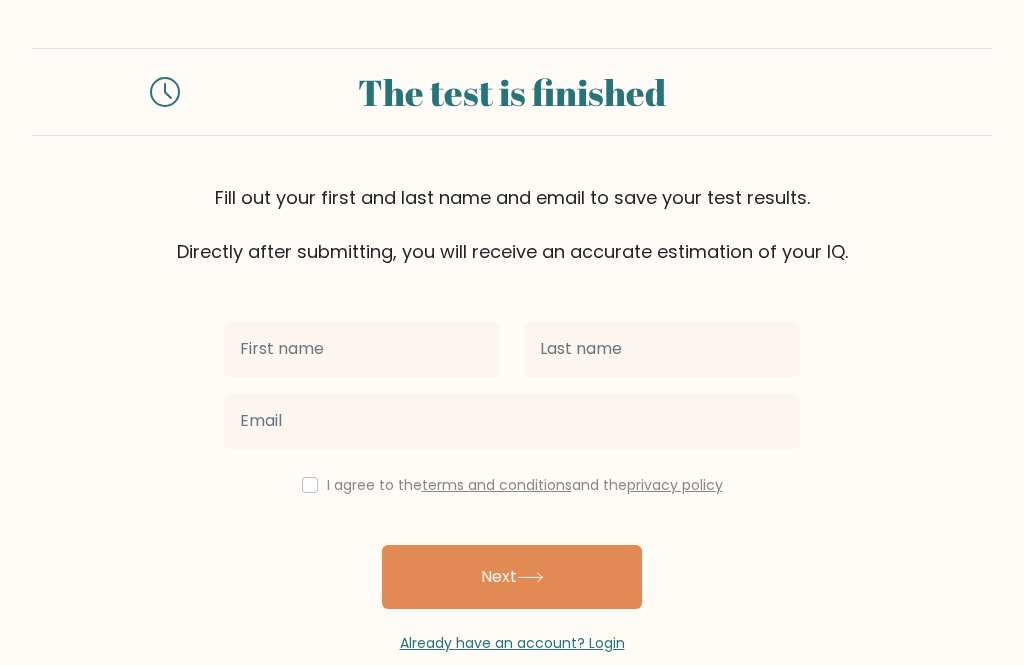 scroll, scrollTop: 0, scrollLeft: 0, axis: both 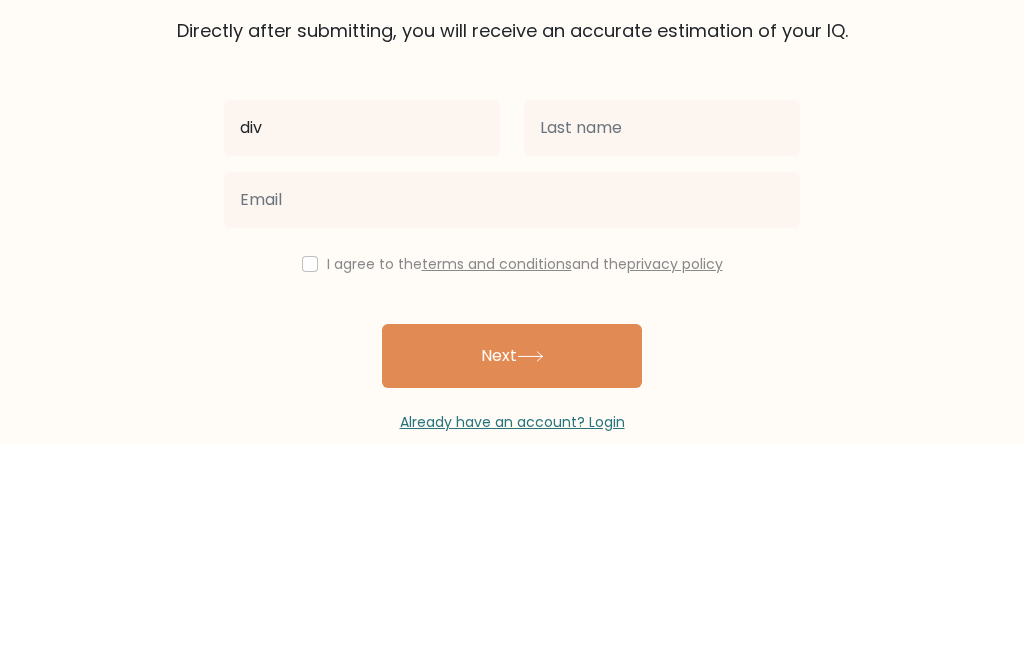 type on "div" 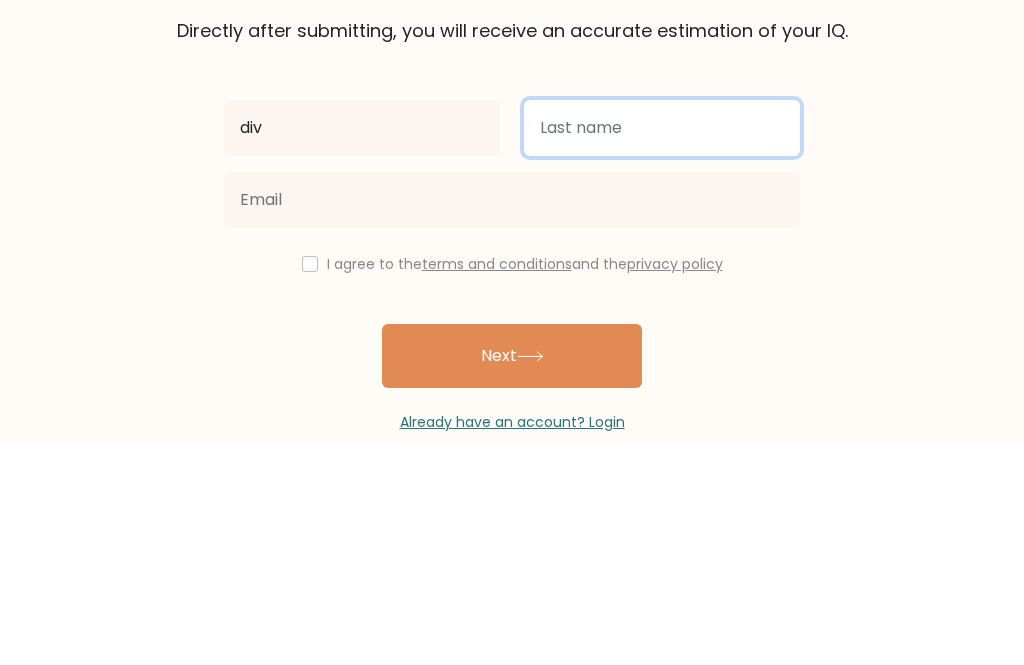 click at bounding box center [662, 349] 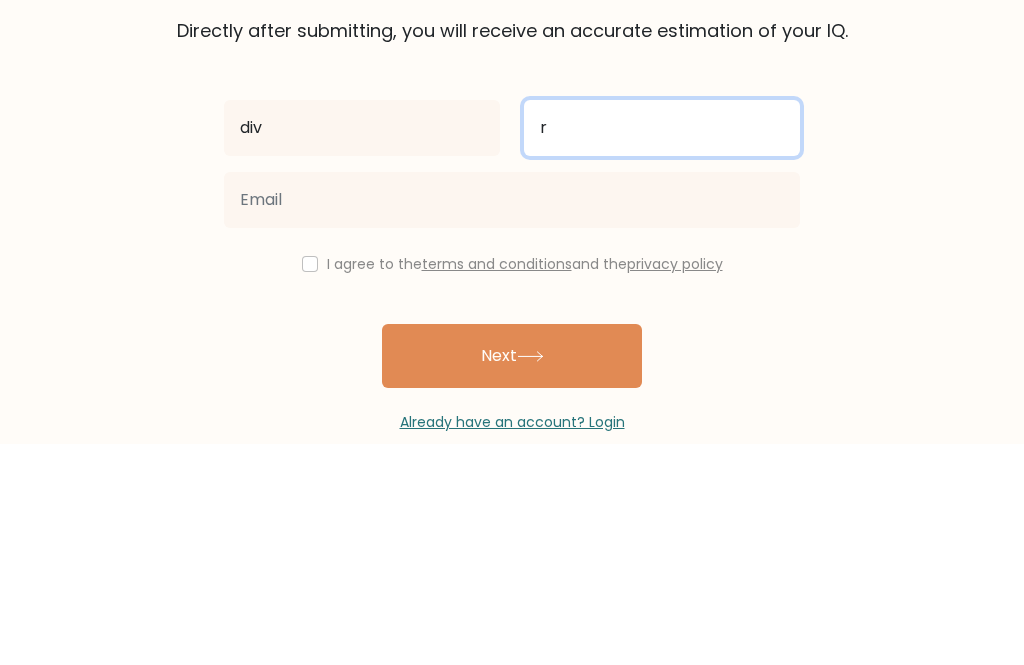 type on "r" 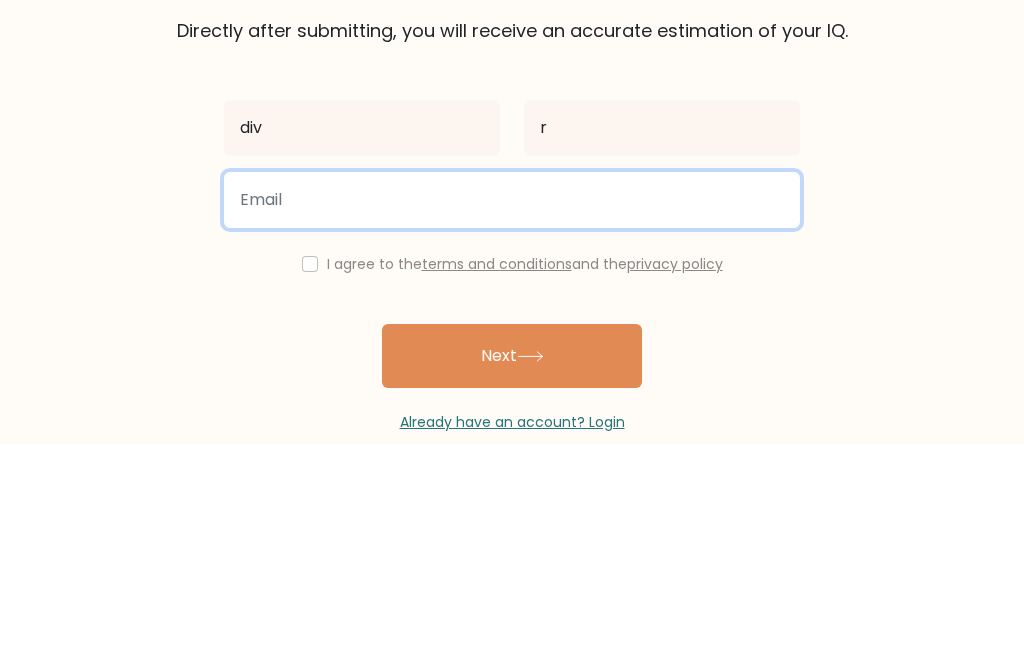 click at bounding box center (512, 421) 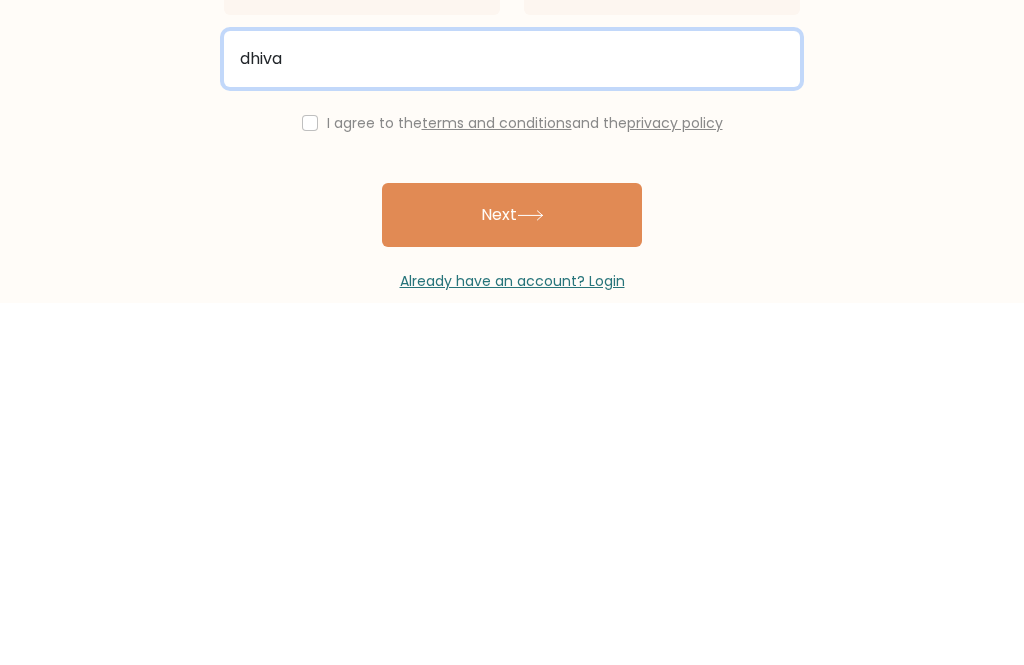 type on "dhiva" 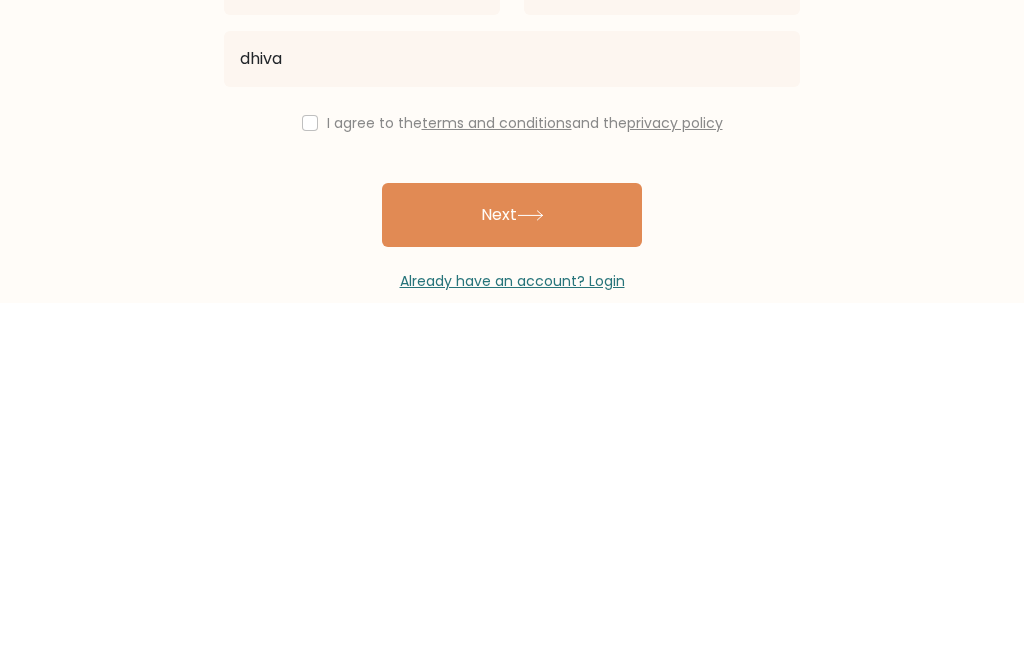 click on "I agree to the  terms and conditions  and the  privacy policy" at bounding box center [525, 485] 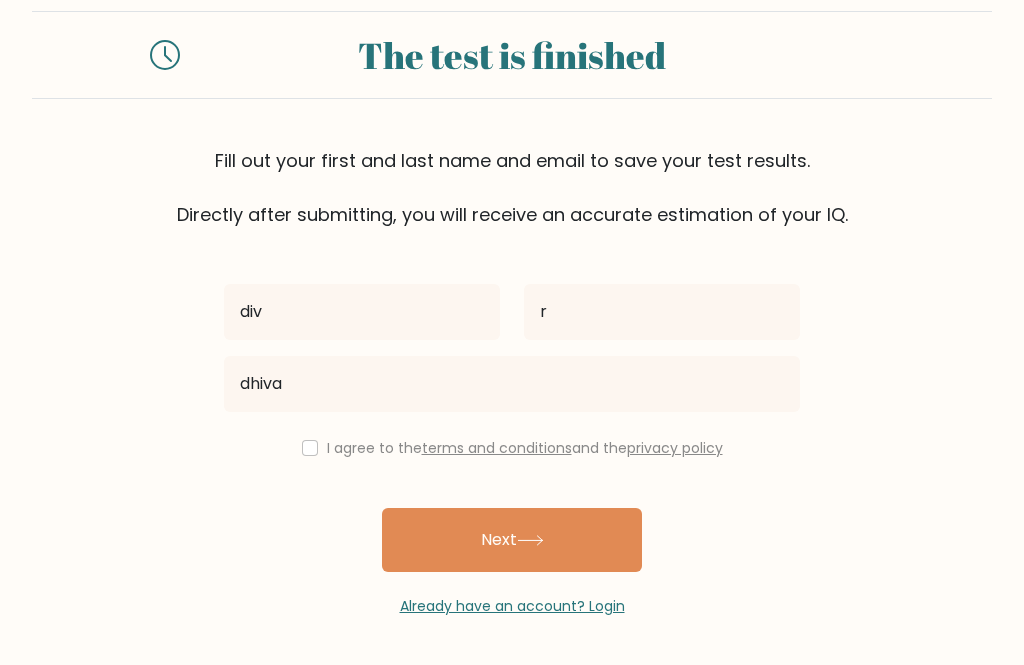 click on "I agree to the  terms and conditions  and the  privacy policy" at bounding box center (512, 448) 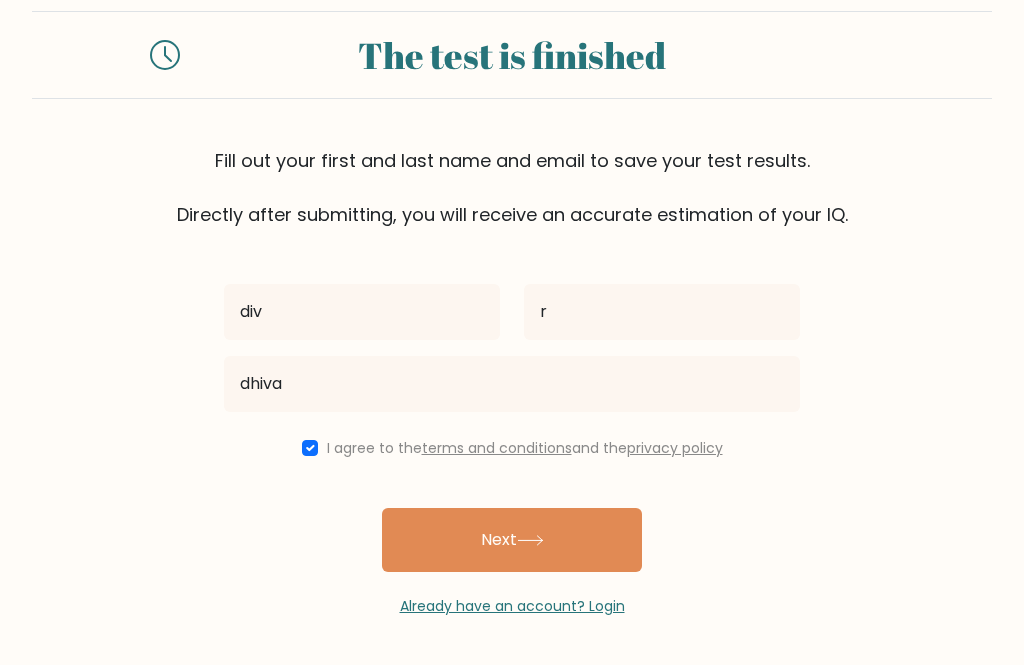 click on "Next" at bounding box center [512, 540] 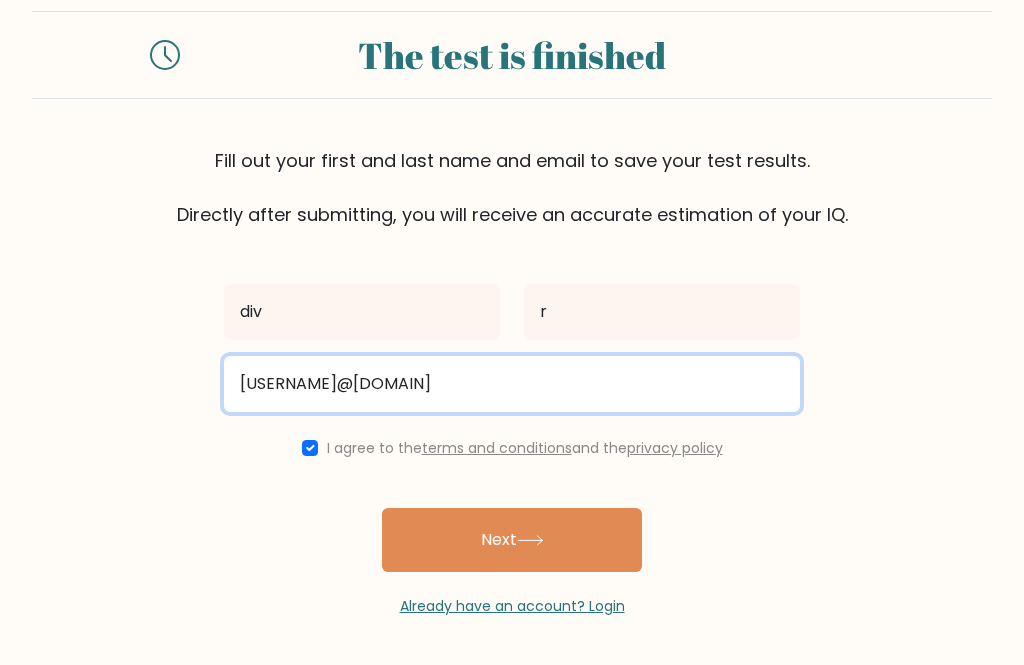 type on "dhiva@gmail.com" 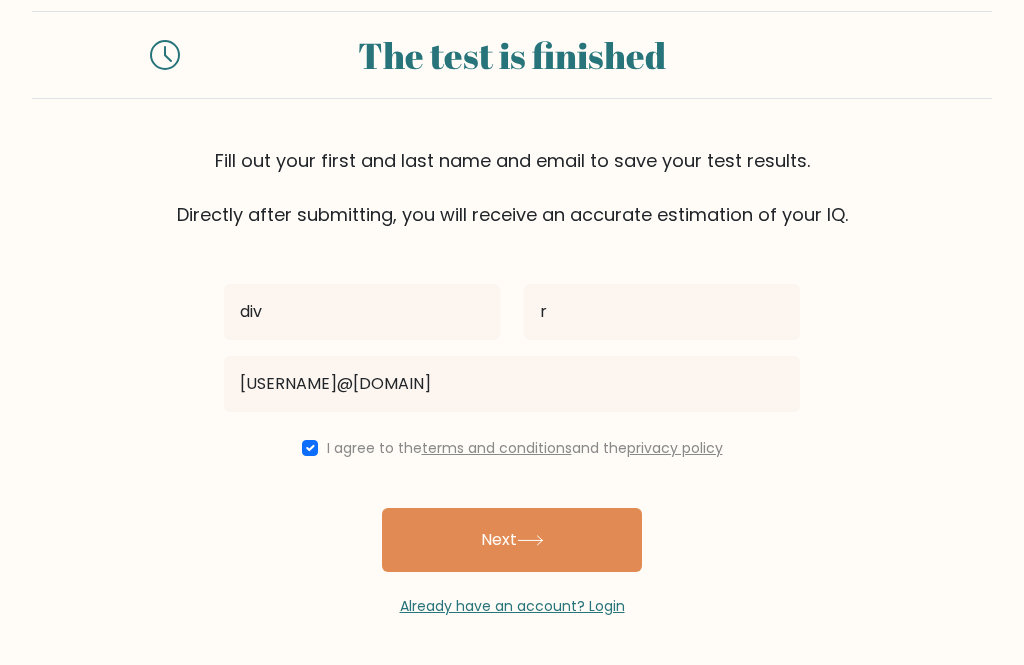 click on "Next" at bounding box center (512, 540) 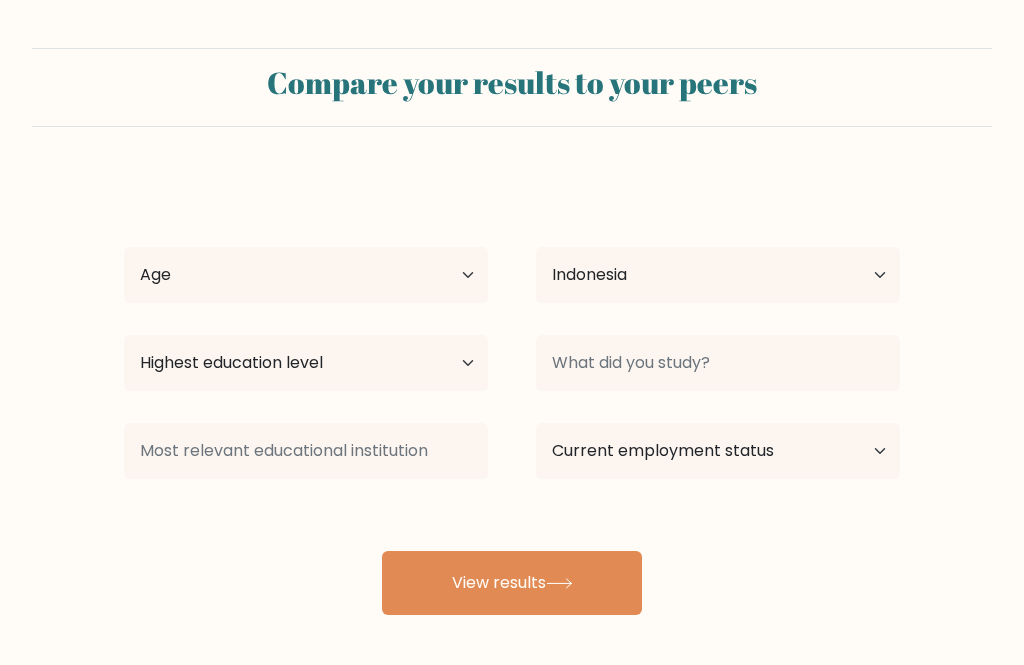 scroll, scrollTop: 0, scrollLeft: 0, axis: both 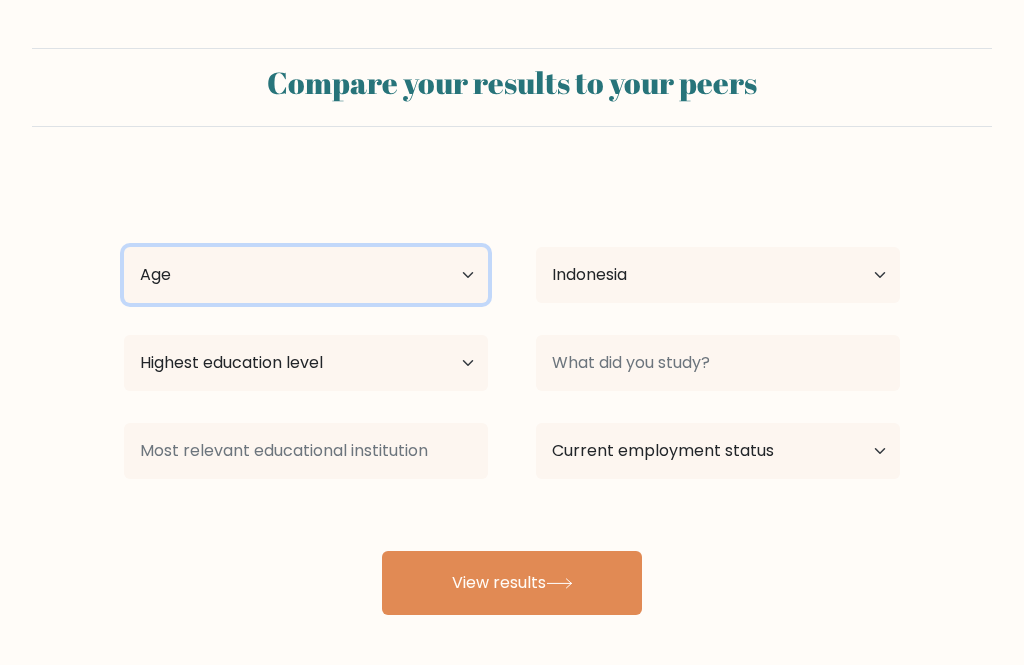 click on "Age
Under [AGE_RANGE] years old
[AGE_RANGE]
[AGE_RANGE]
[AGE_RANGE]
[AGE_RANGE]
[AGE_RANGE]
[AGE_RANGE] years old and above" at bounding box center [306, 275] 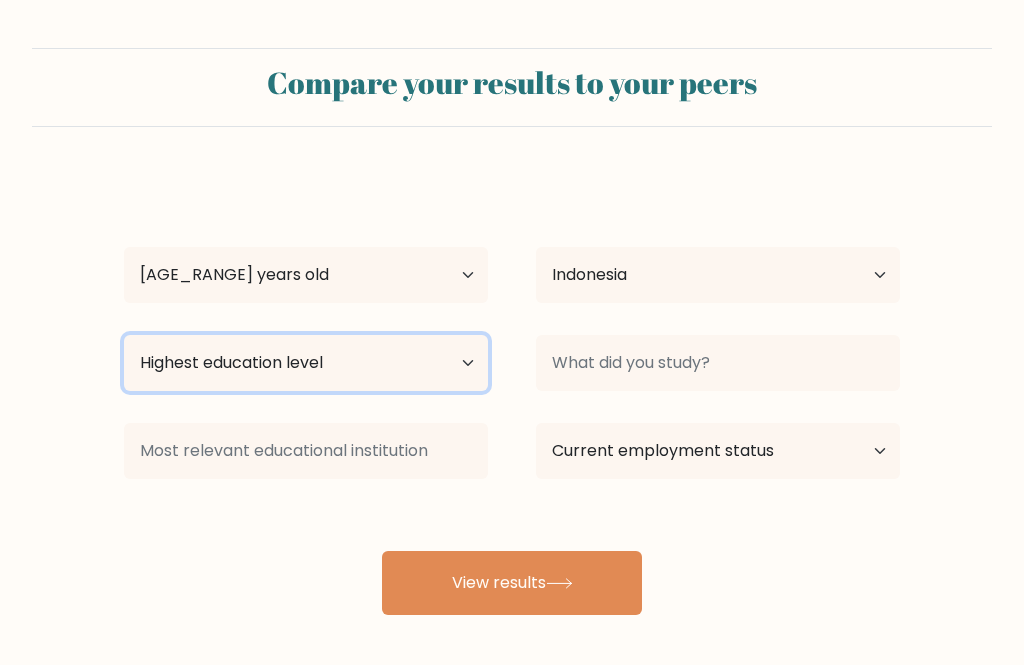 click on "Highest education level
No schooling
Primary
Lower Secondary
Upper Secondary
Occupation Specific
Bachelor's degree
Master's degree
Doctoral degree" at bounding box center (306, 363) 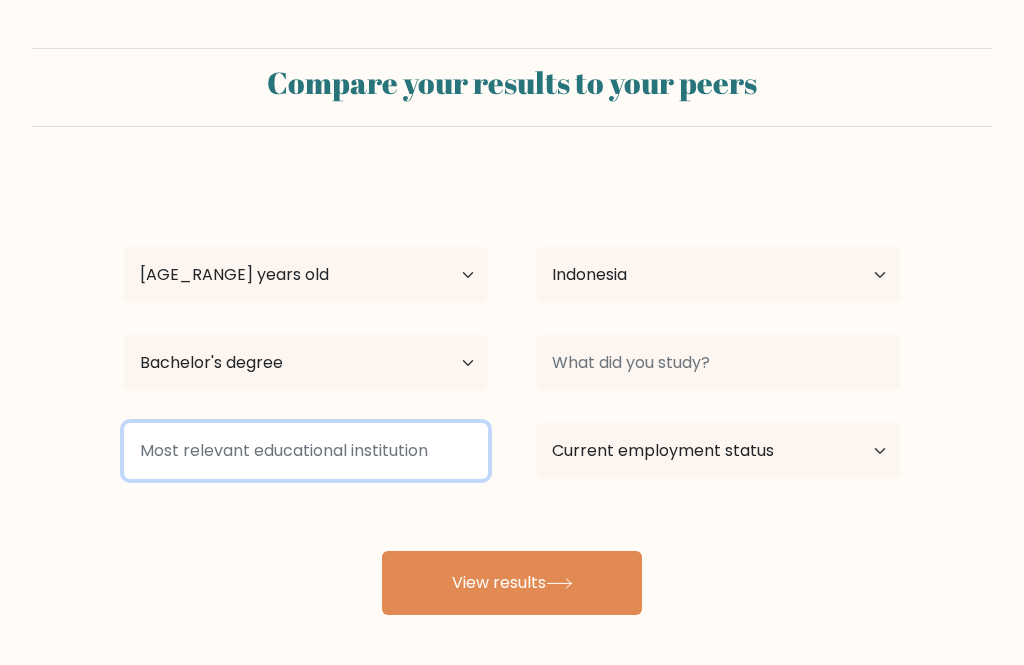 click at bounding box center [306, 451] 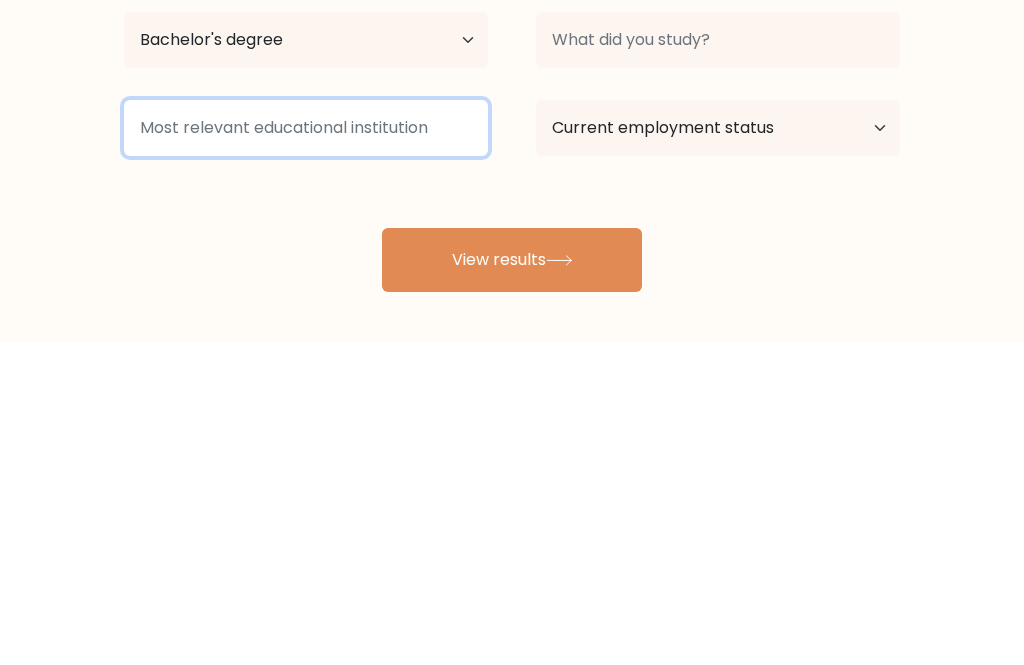 type on "w" 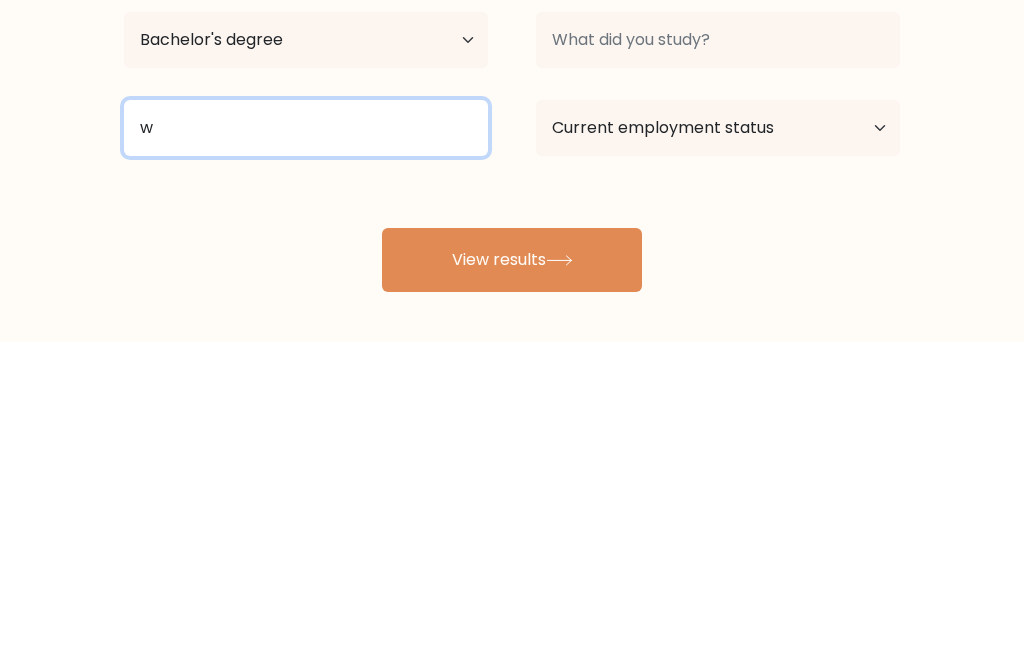 type 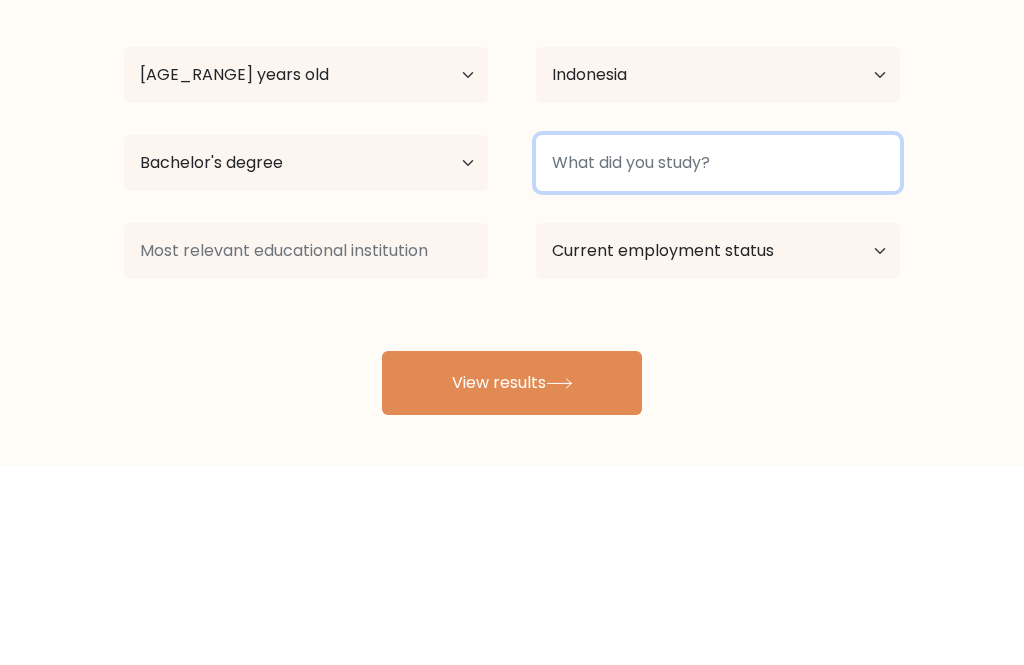 click at bounding box center [718, 363] 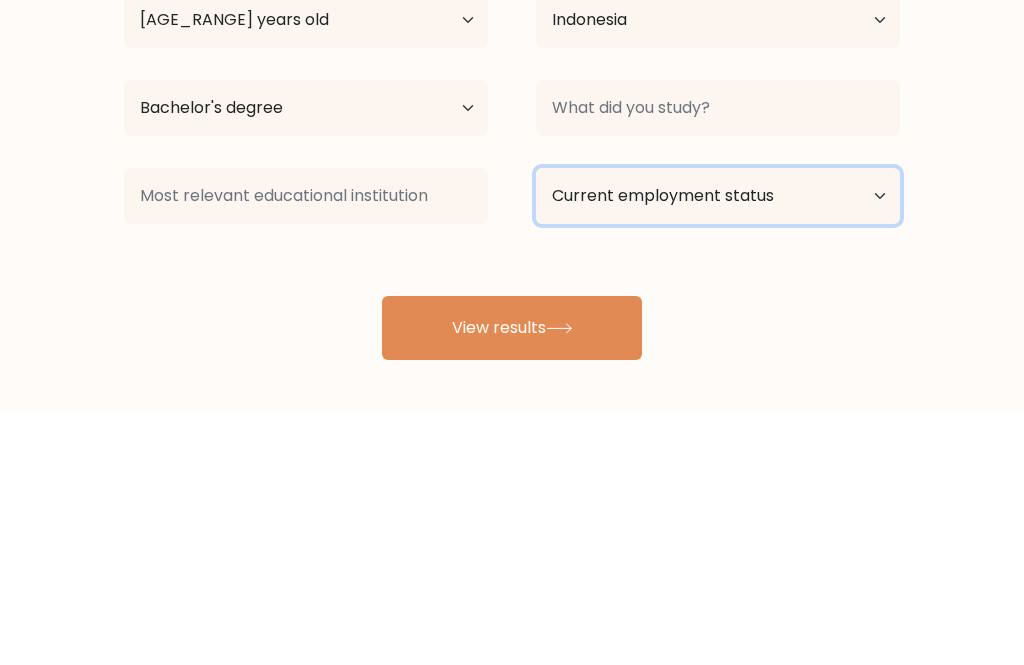 click on "Current employment status
Employed
Student
Retired
Other / prefer not to answer" at bounding box center [718, 451] 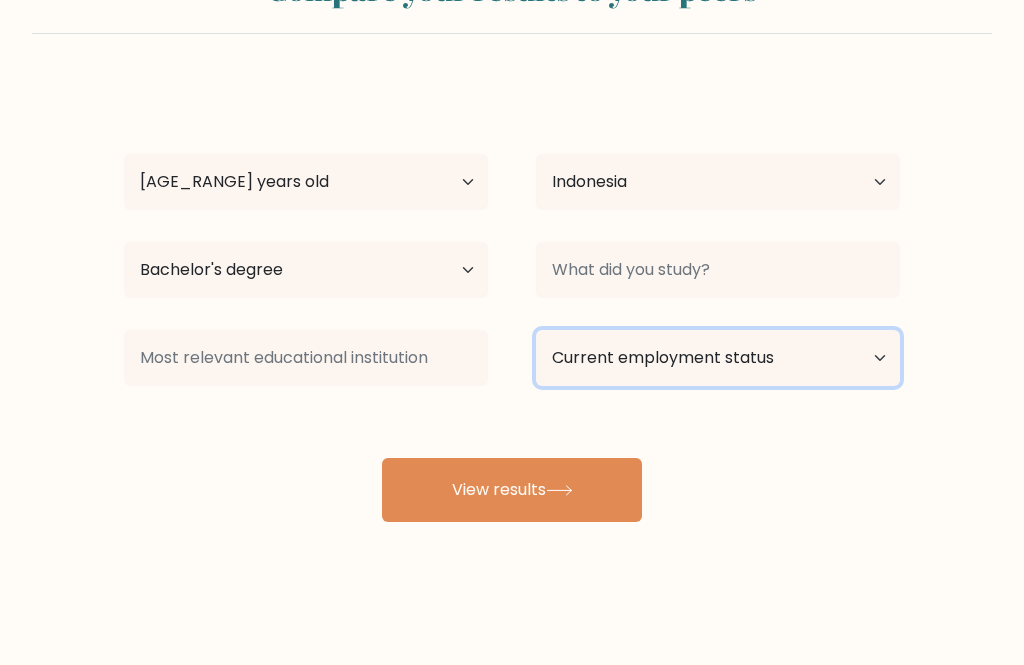 select on "student" 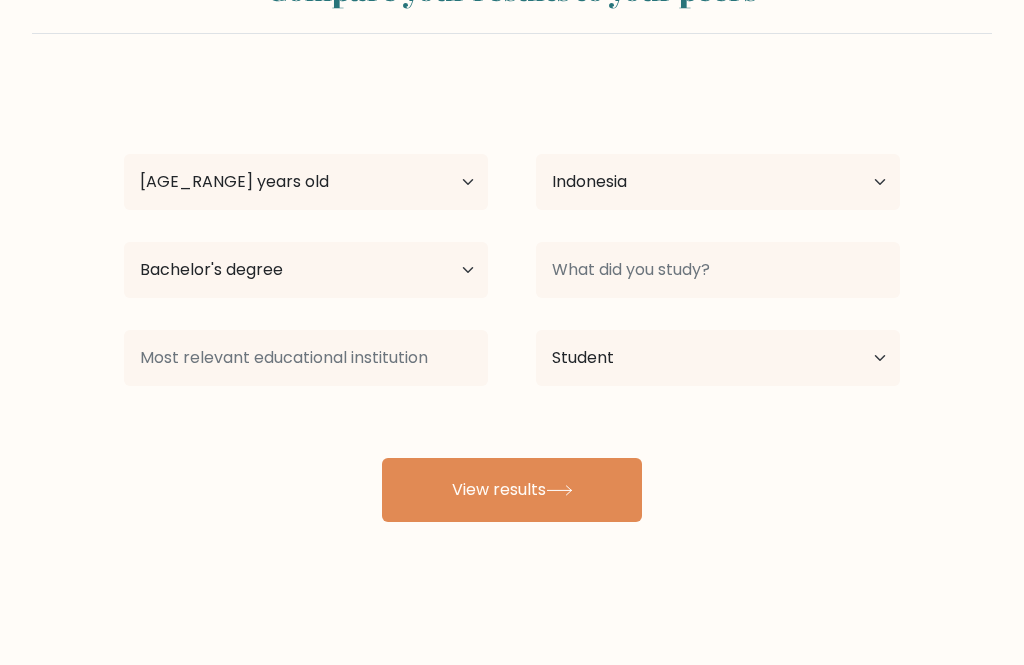 click on "View results" at bounding box center [512, 490] 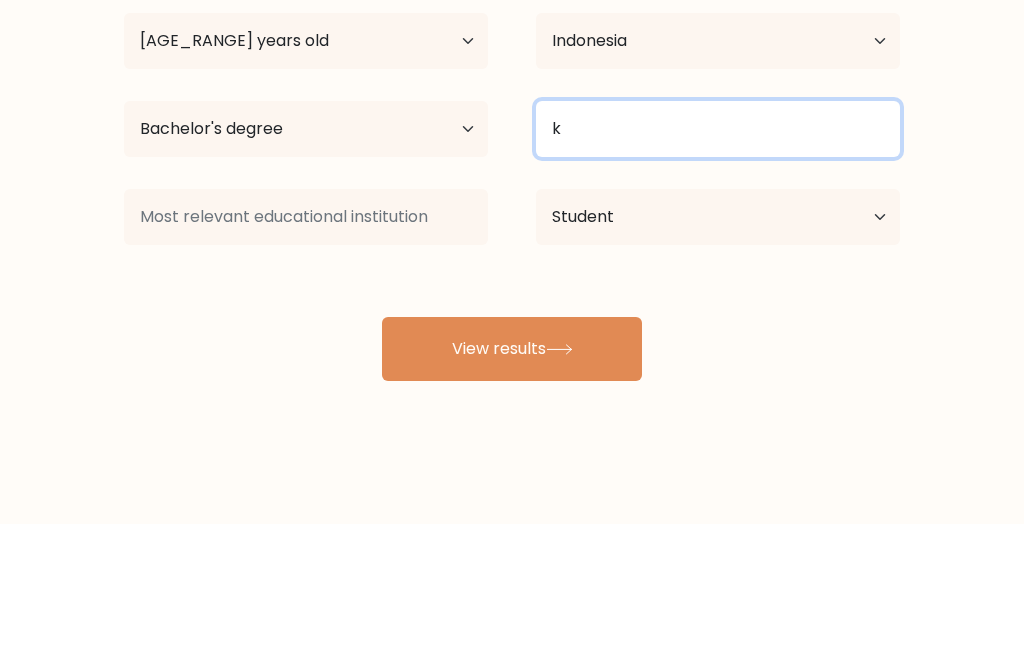 type on "k" 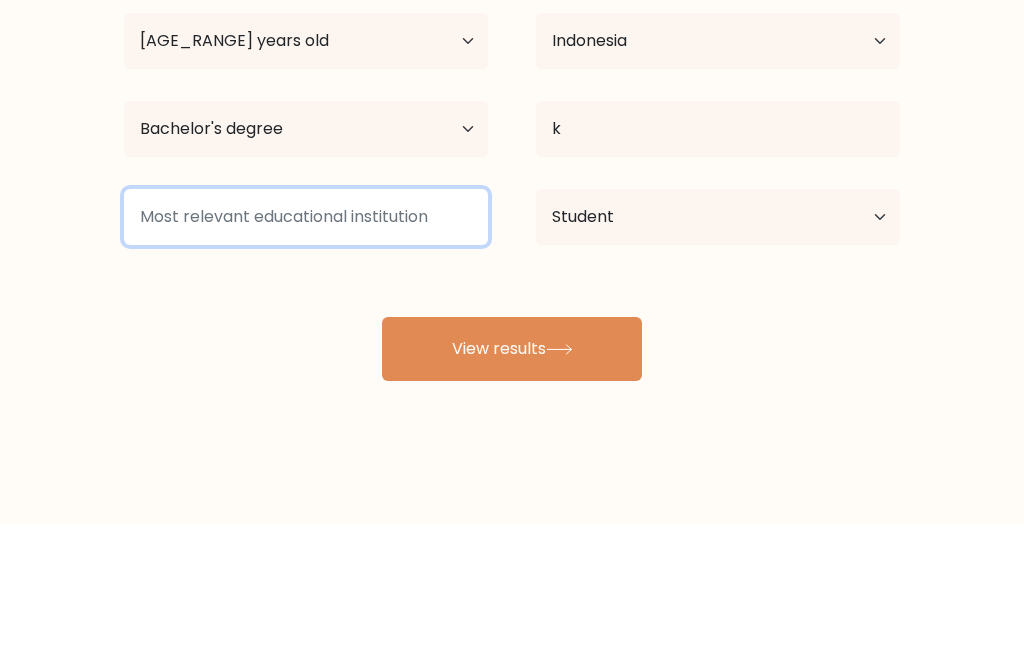 click at bounding box center [306, 358] 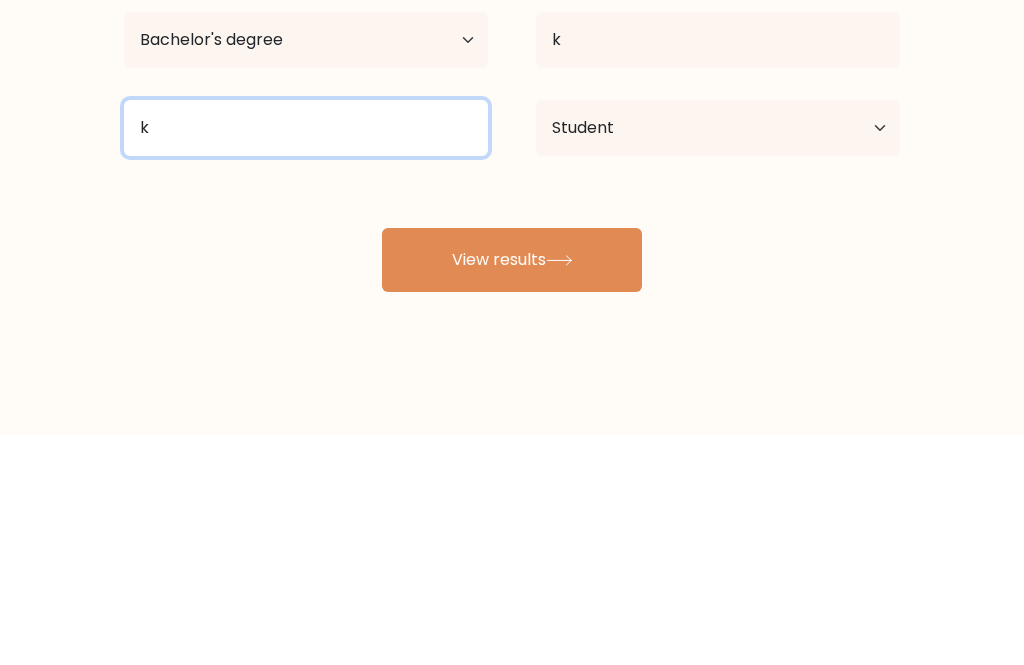 type on "k" 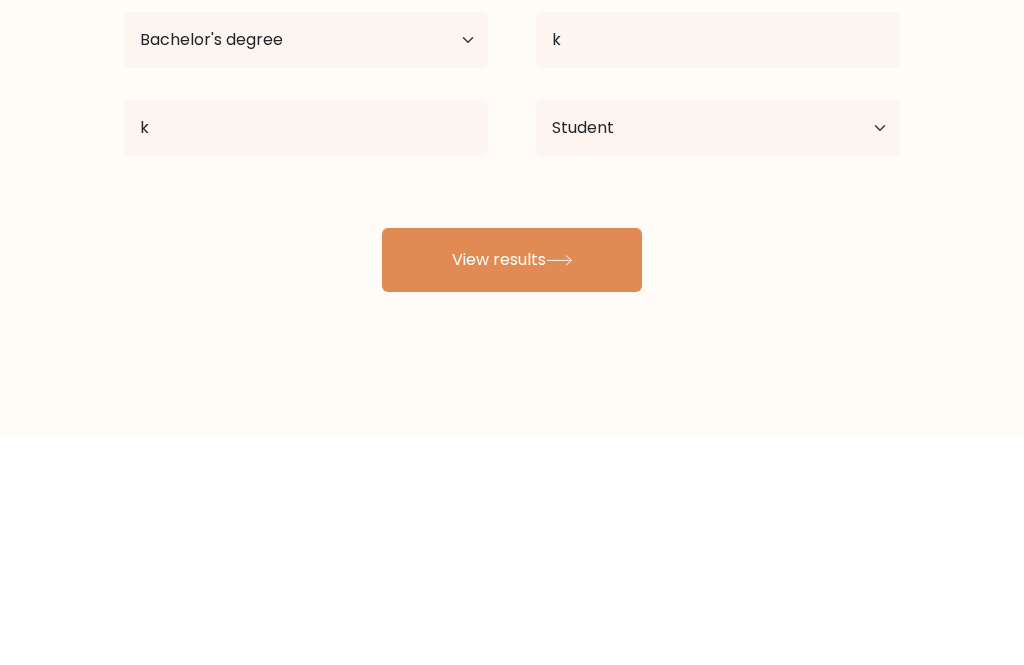 click on "View results" at bounding box center [512, 490] 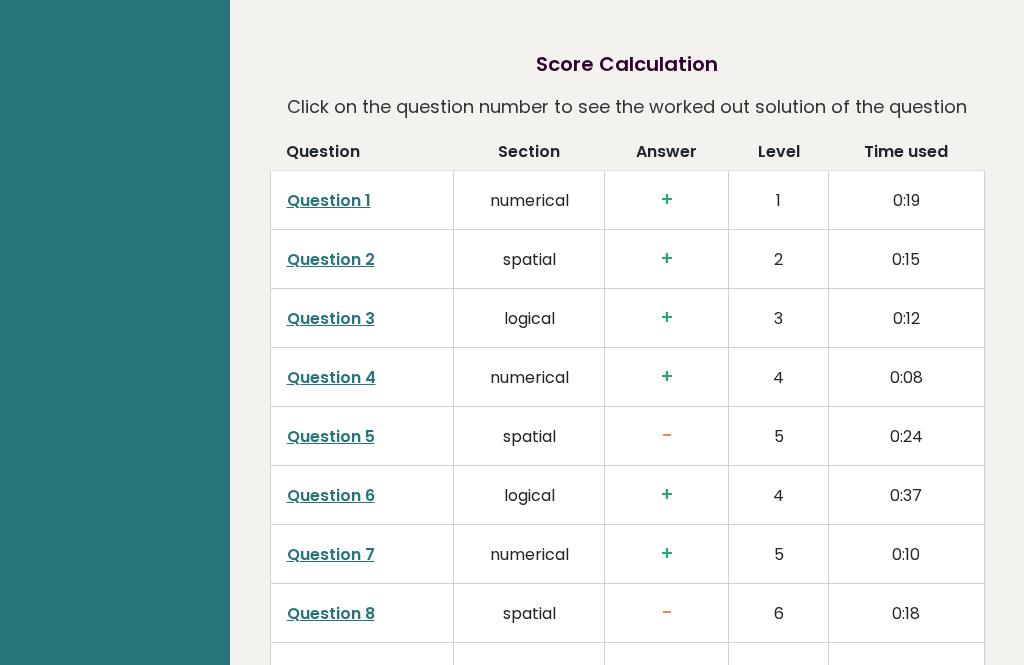 scroll, scrollTop: 3283, scrollLeft: 0, axis: vertical 